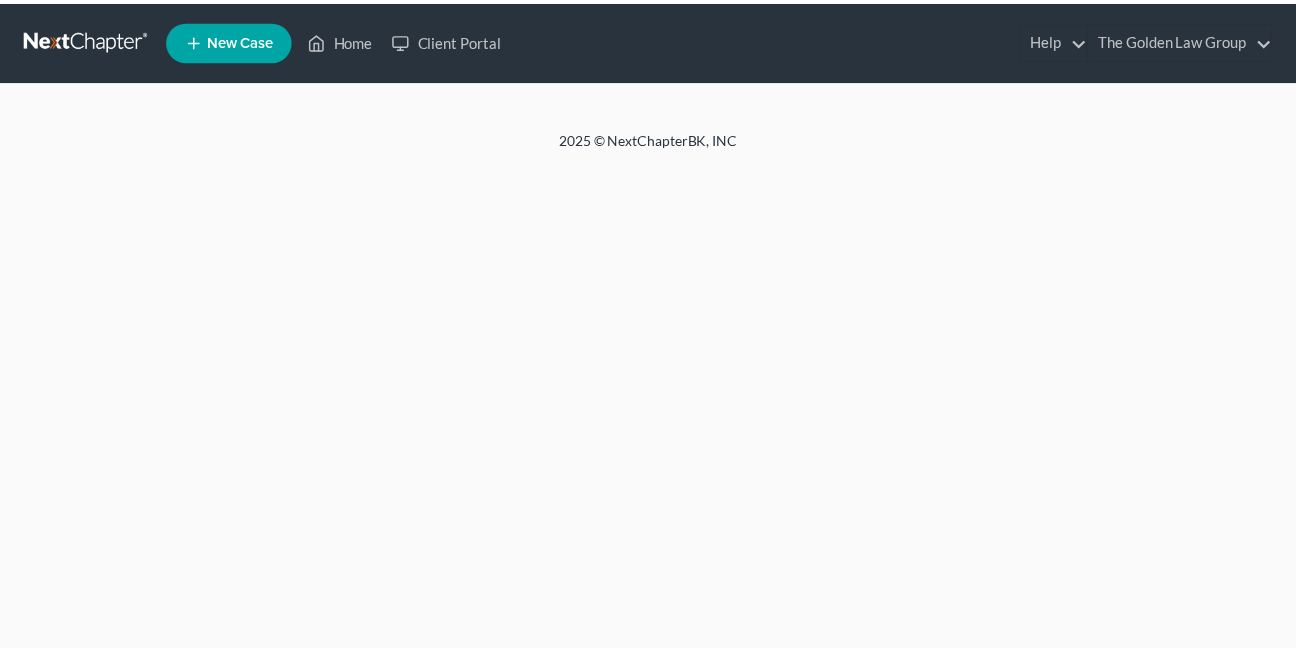 scroll, scrollTop: 0, scrollLeft: 0, axis: both 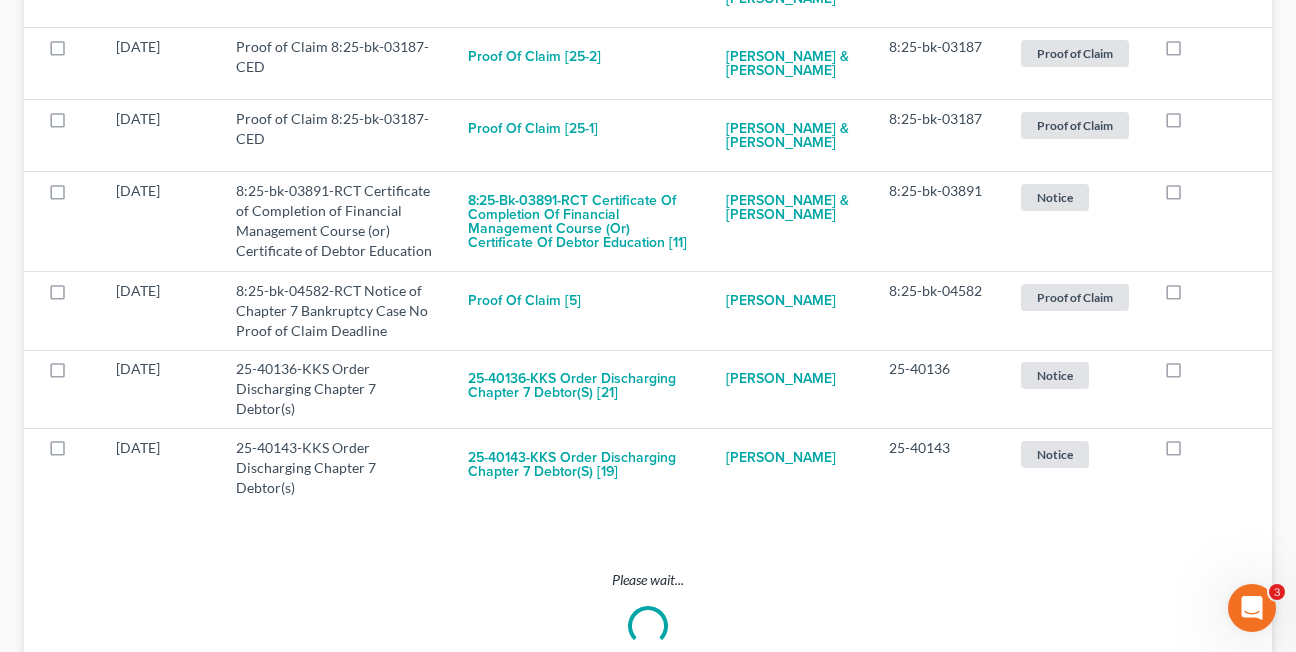 click at bounding box center [1252, 608] 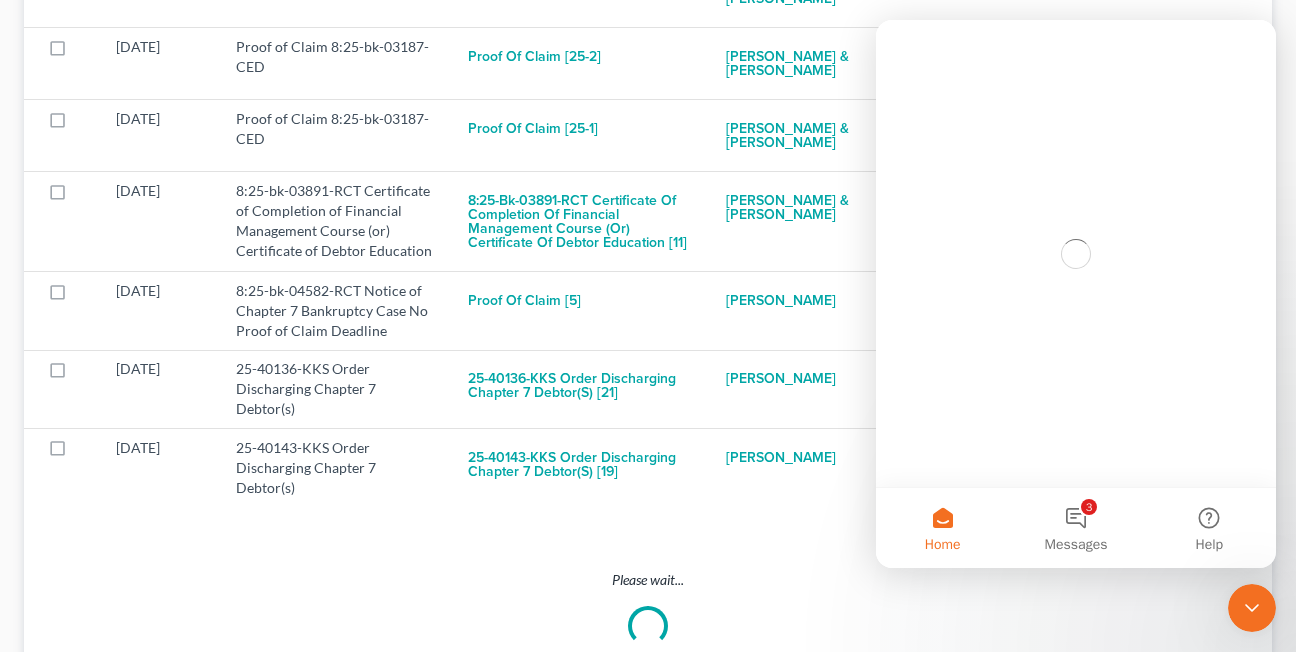 scroll, scrollTop: 0, scrollLeft: 0, axis: both 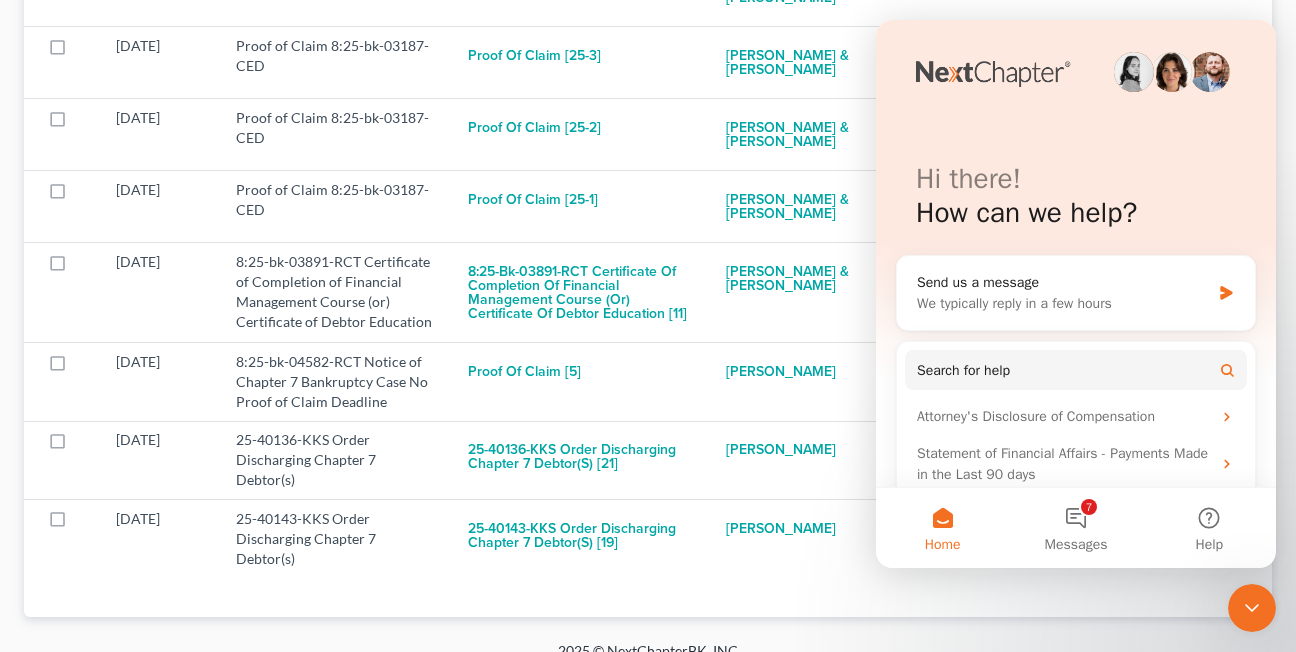 click 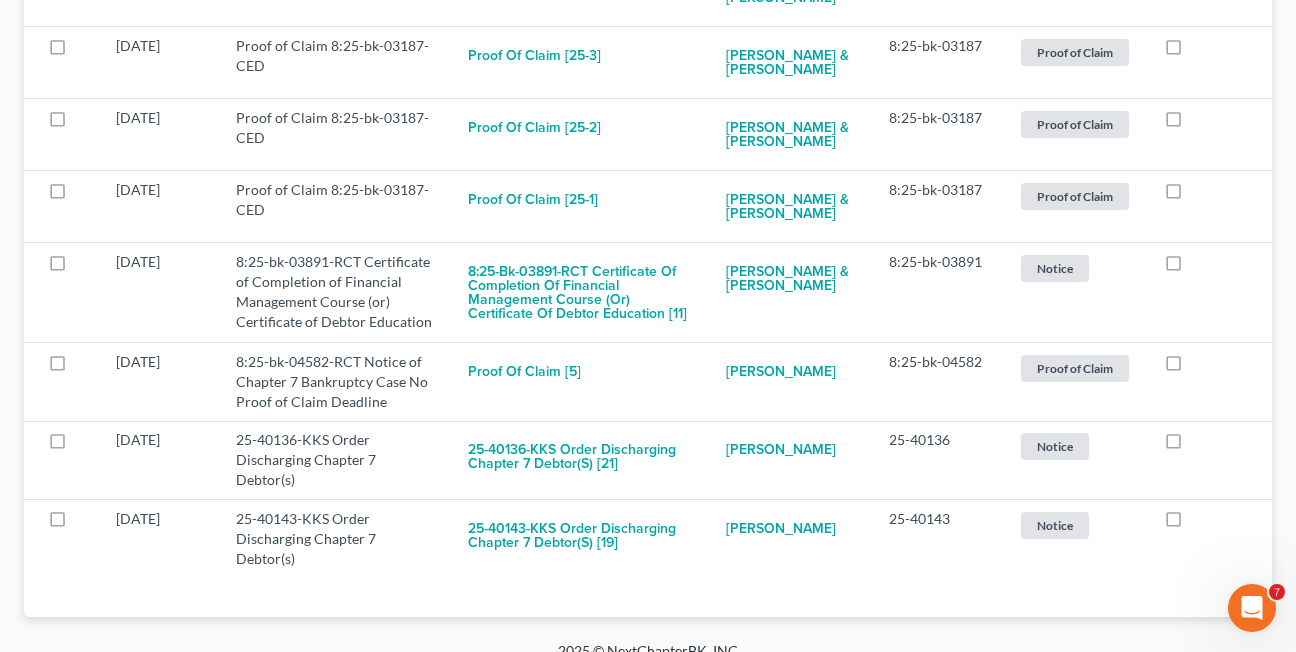 scroll, scrollTop: 0, scrollLeft: 0, axis: both 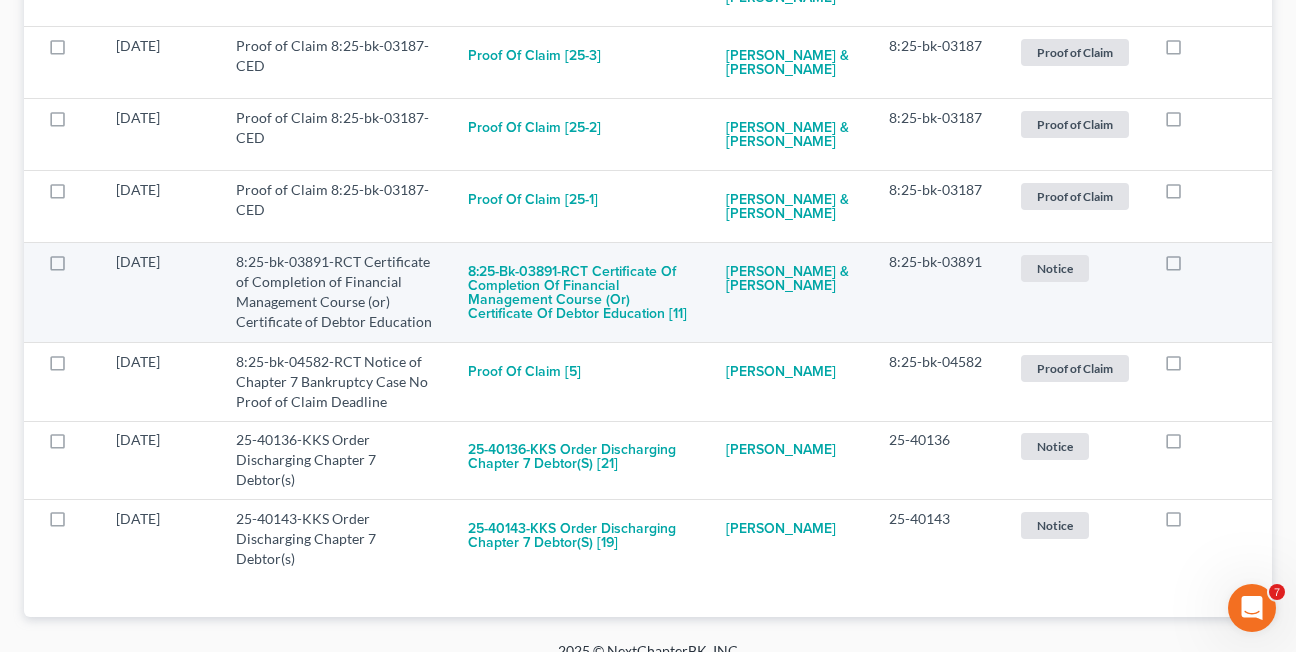 click at bounding box center [1192, 267] 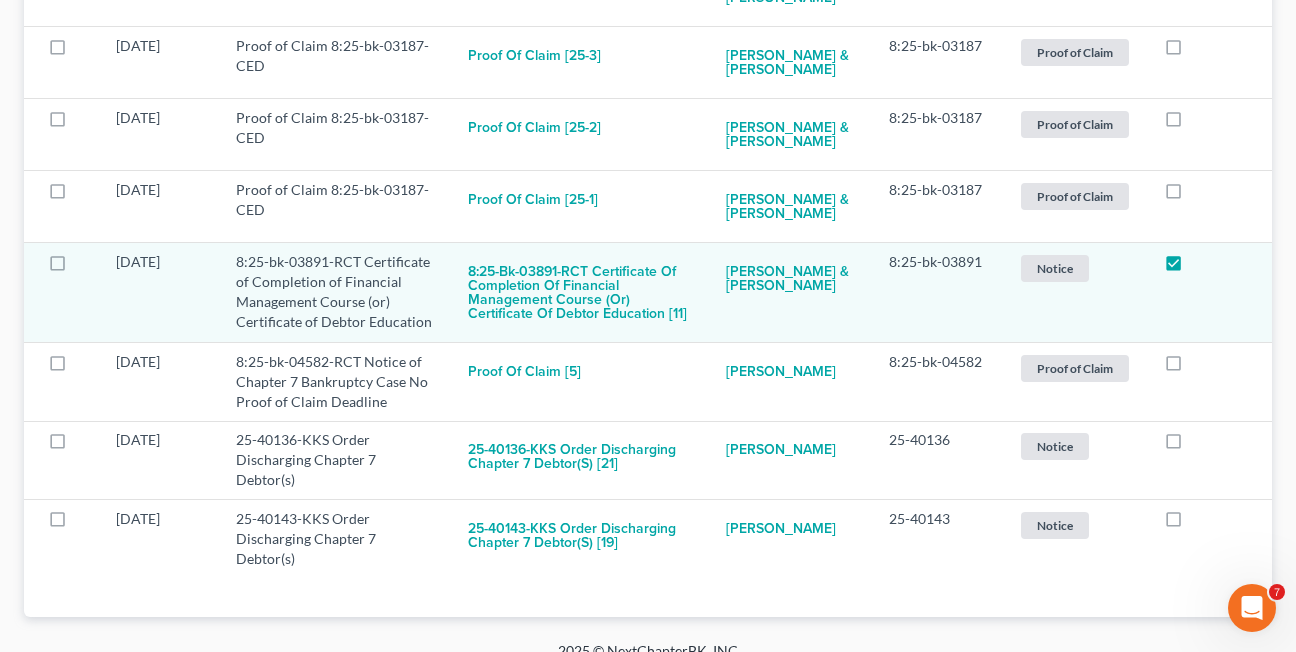 scroll, scrollTop: 2436, scrollLeft: 0, axis: vertical 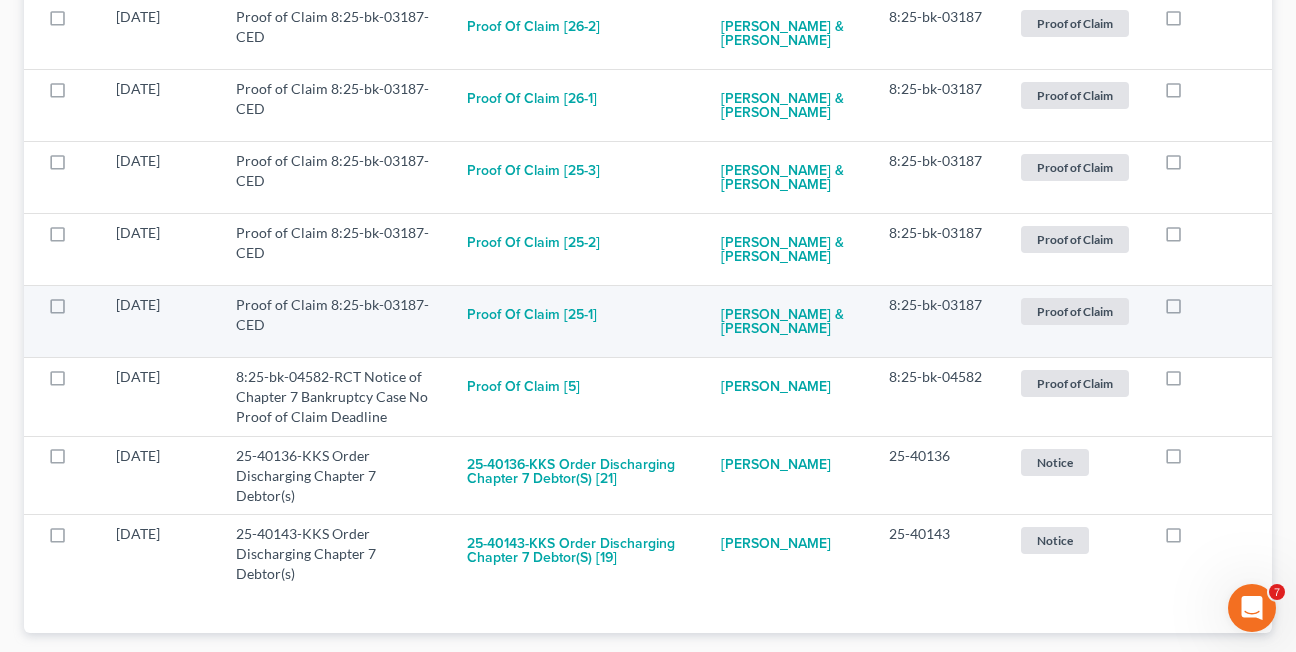 click at bounding box center [1192, 310] 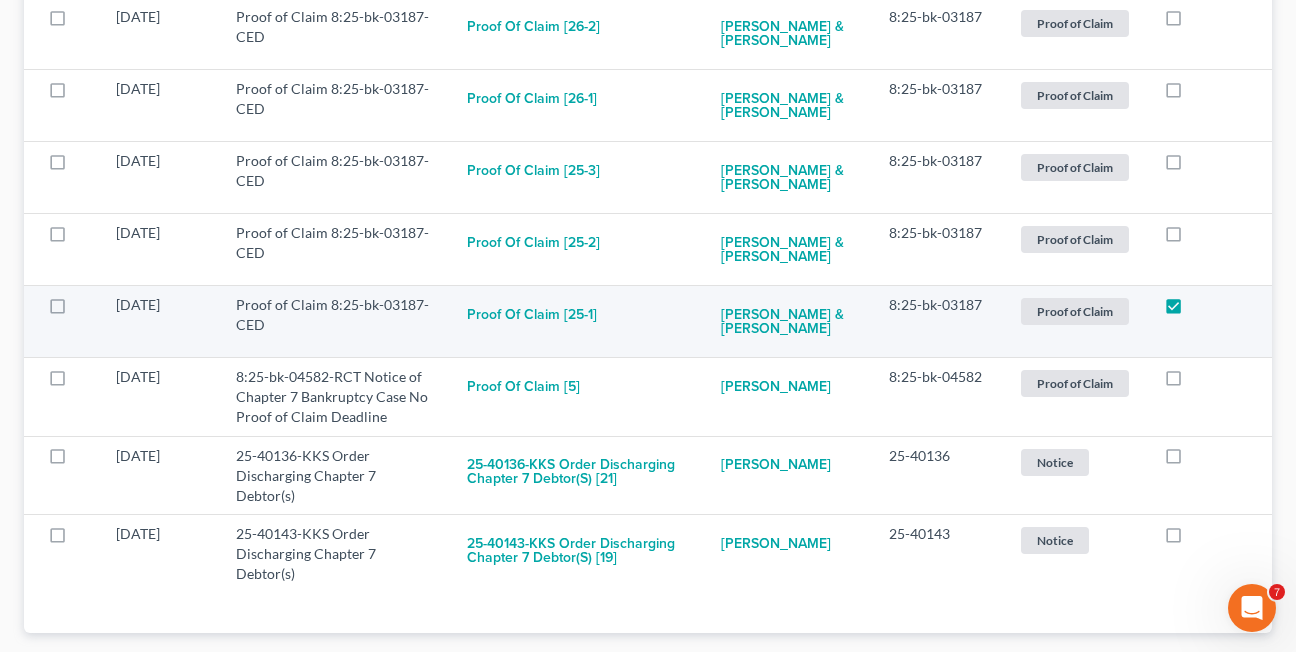scroll, scrollTop: 2364, scrollLeft: 0, axis: vertical 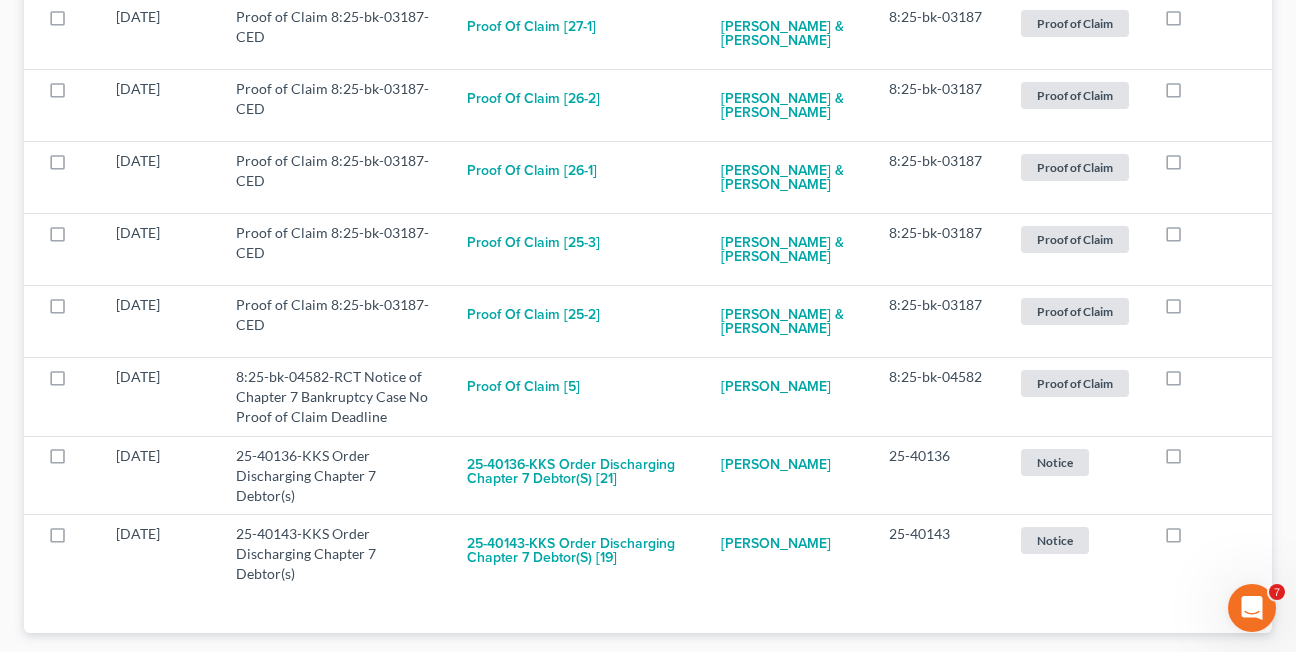 click at bounding box center [1192, 310] 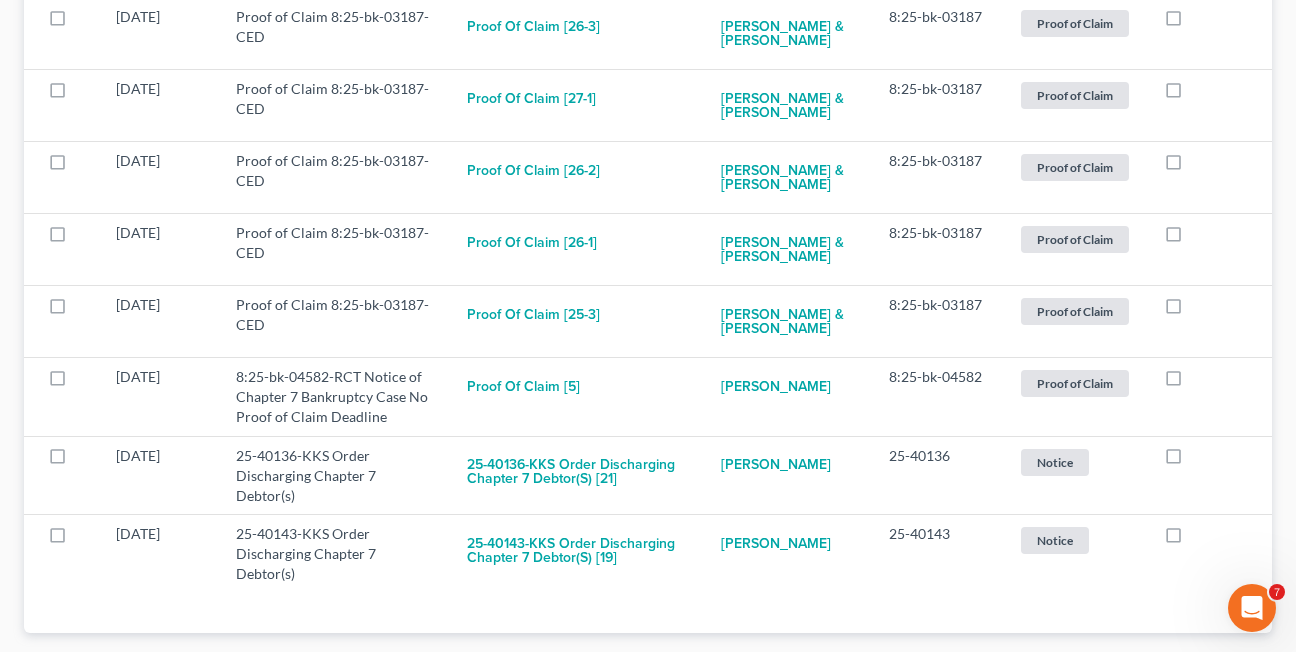click at bounding box center (1192, 310) 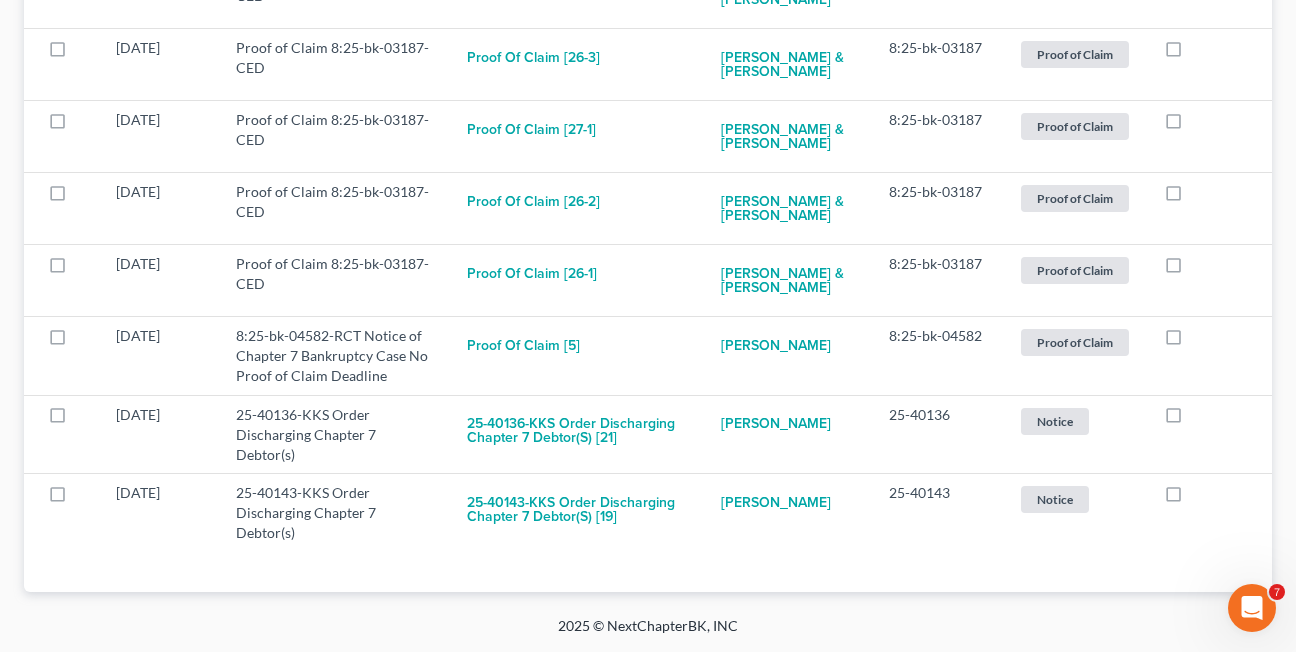 scroll, scrollTop: 2220, scrollLeft: 0, axis: vertical 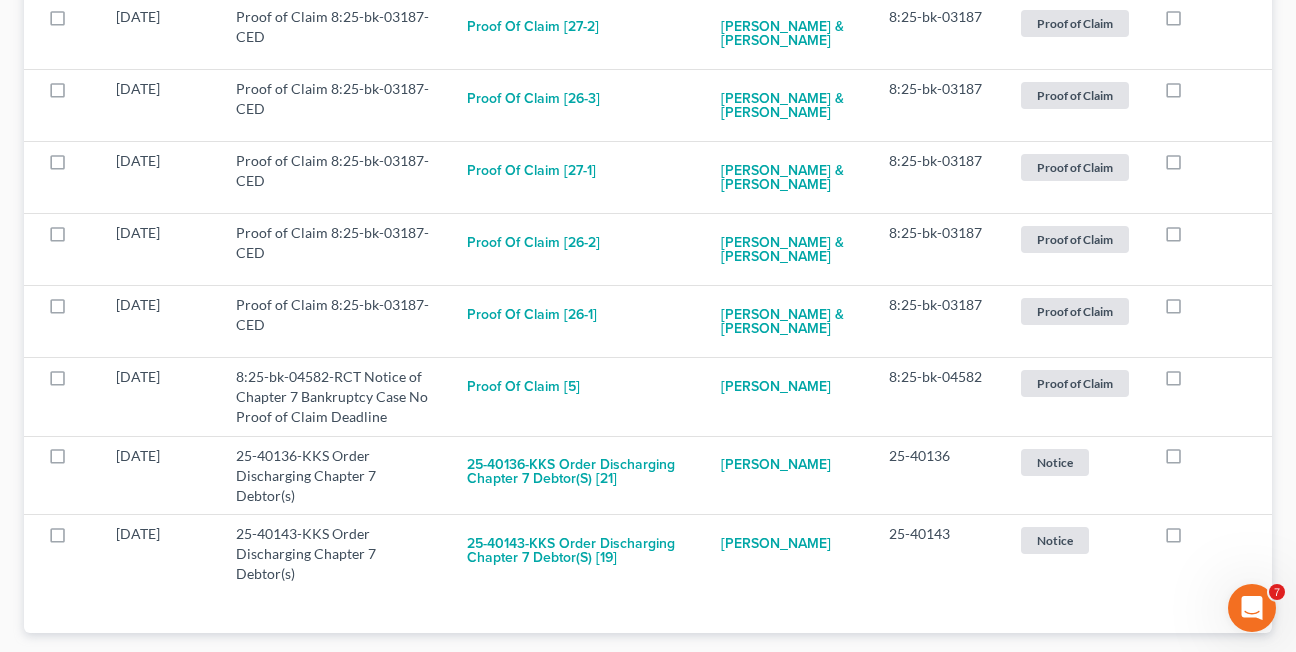 click at bounding box center (1192, 310) 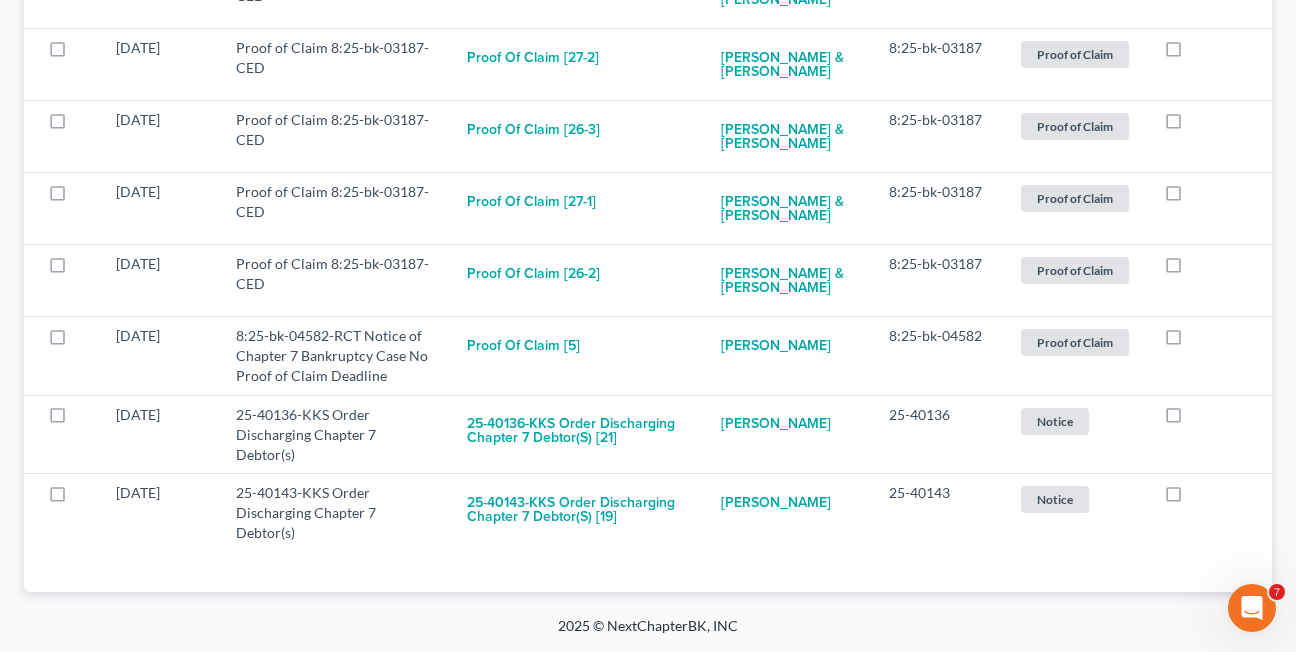scroll, scrollTop: 2148, scrollLeft: 0, axis: vertical 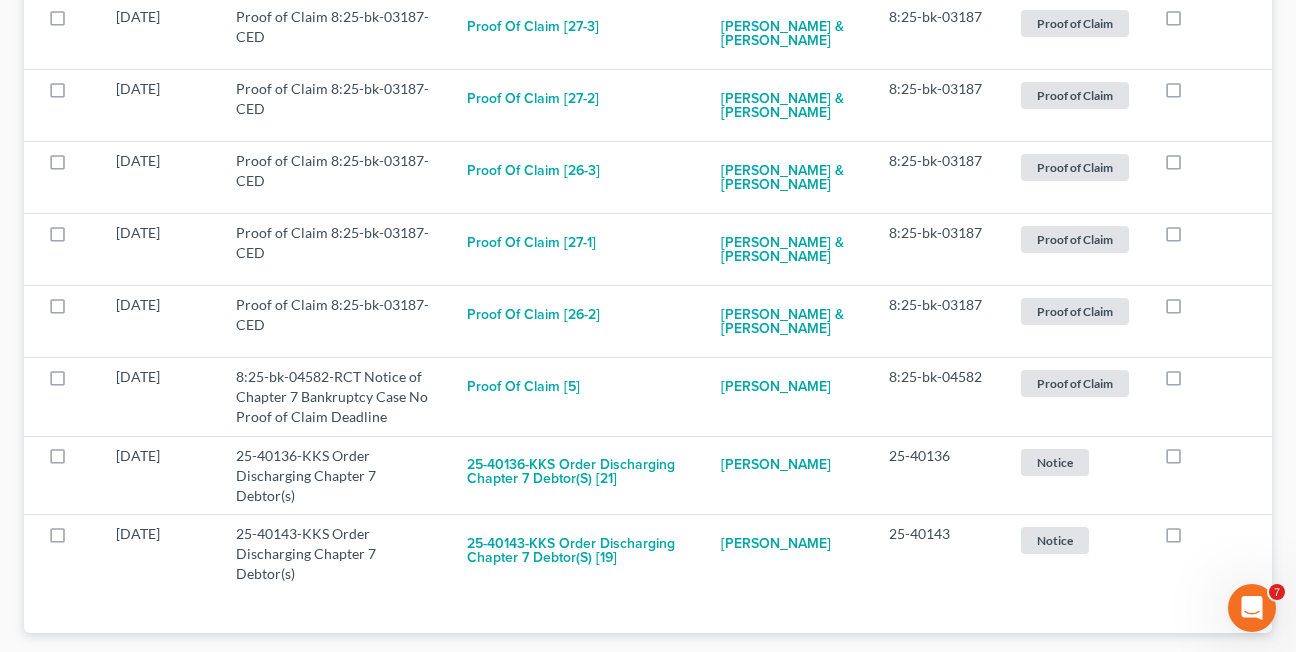 click at bounding box center (1192, 310) 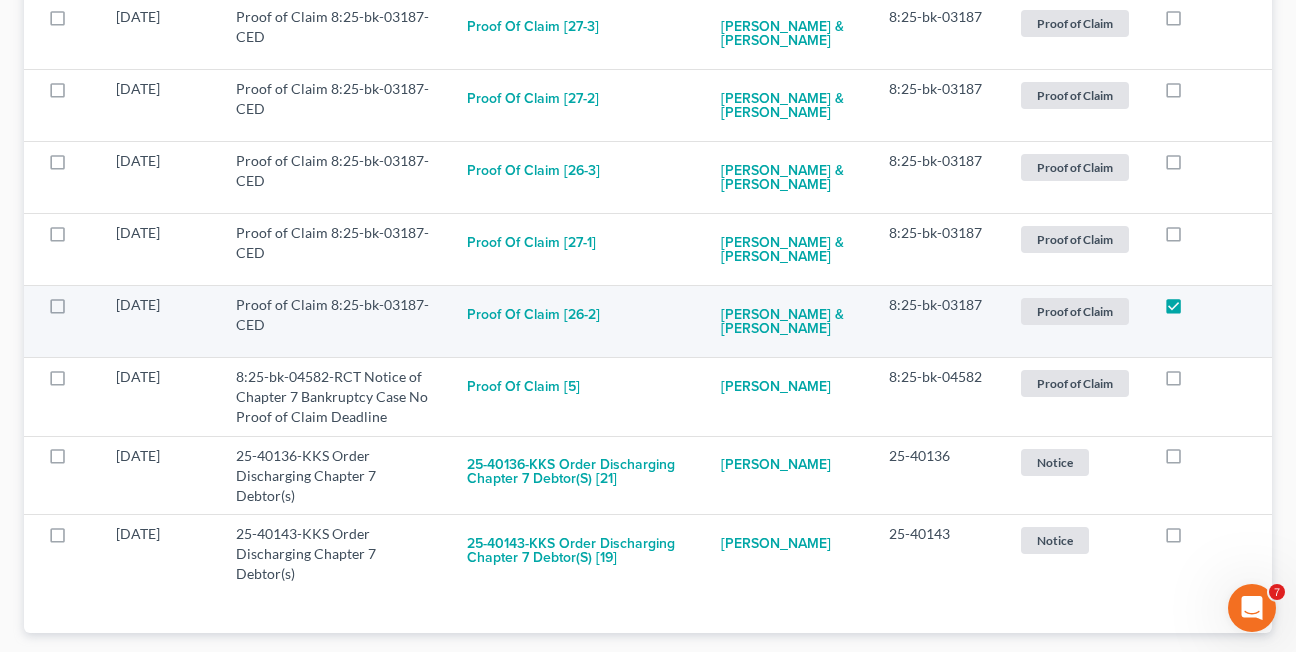 scroll, scrollTop: 2076, scrollLeft: 0, axis: vertical 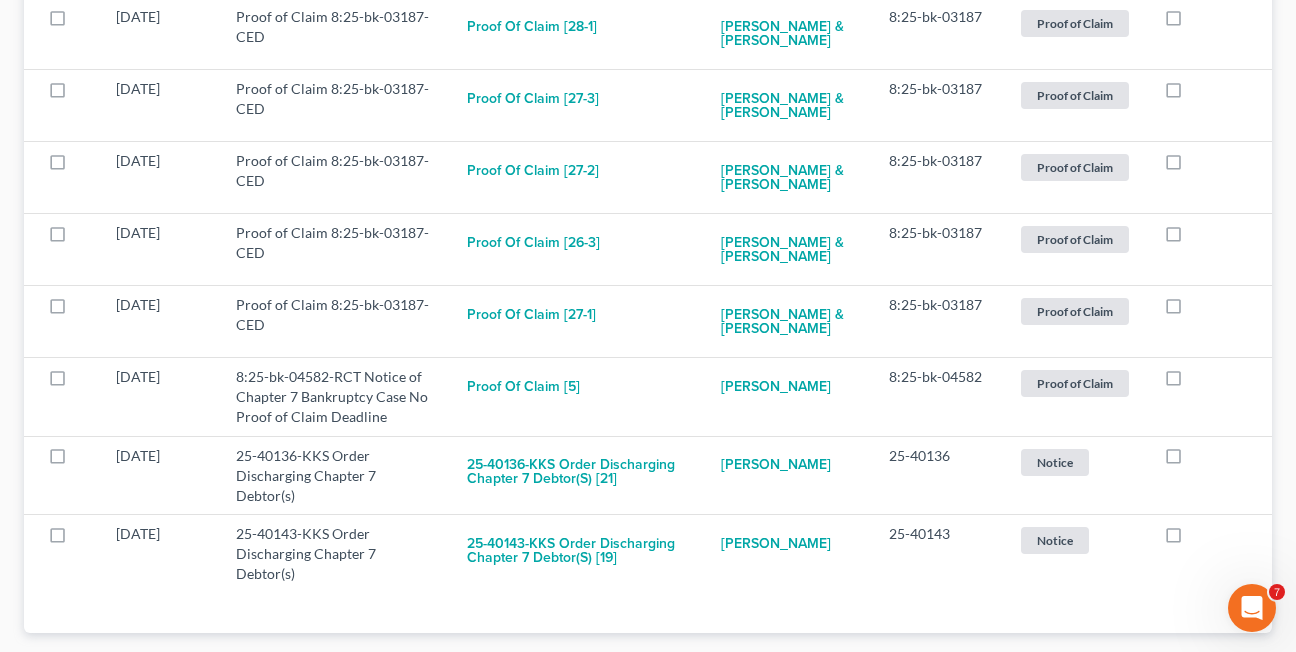click at bounding box center (1192, 310) 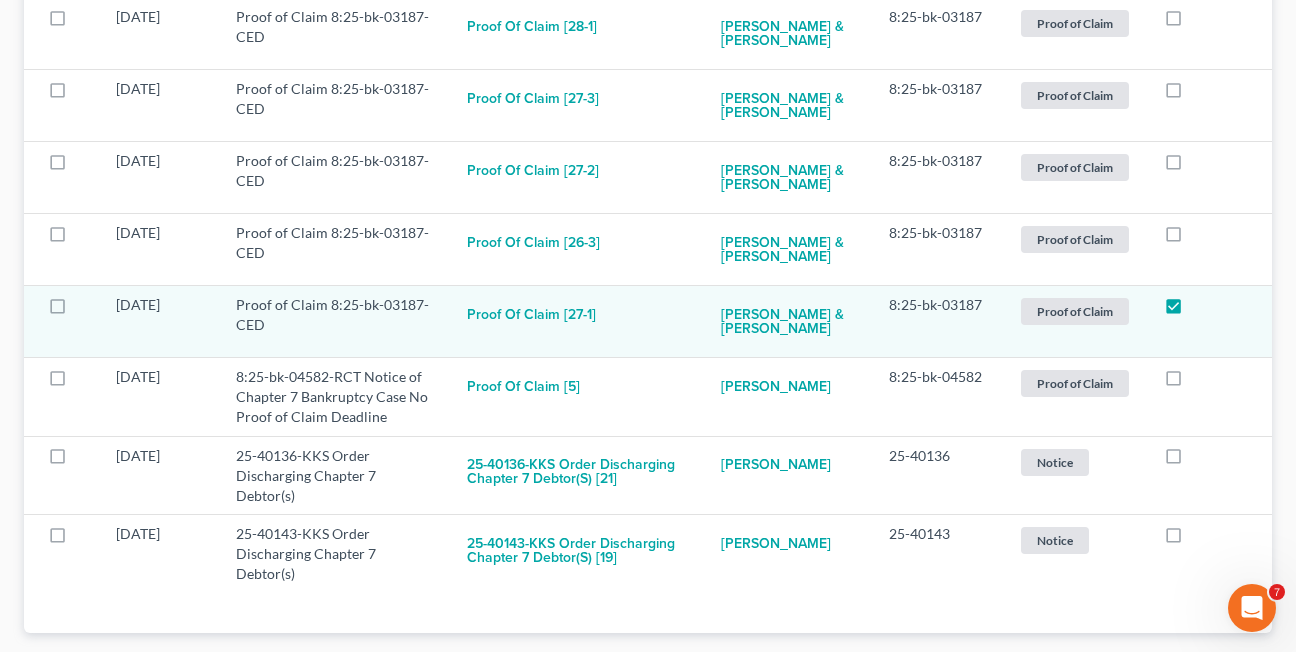 scroll, scrollTop: 2004, scrollLeft: 0, axis: vertical 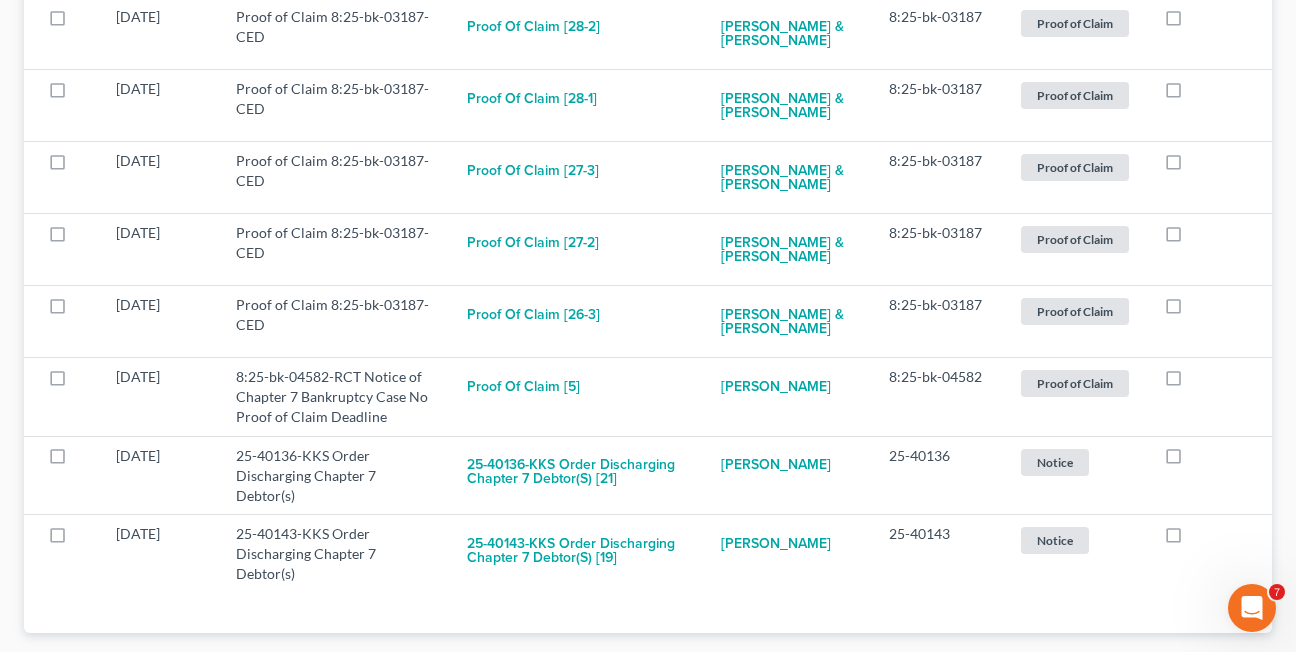 click at bounding box center [1192, 310] 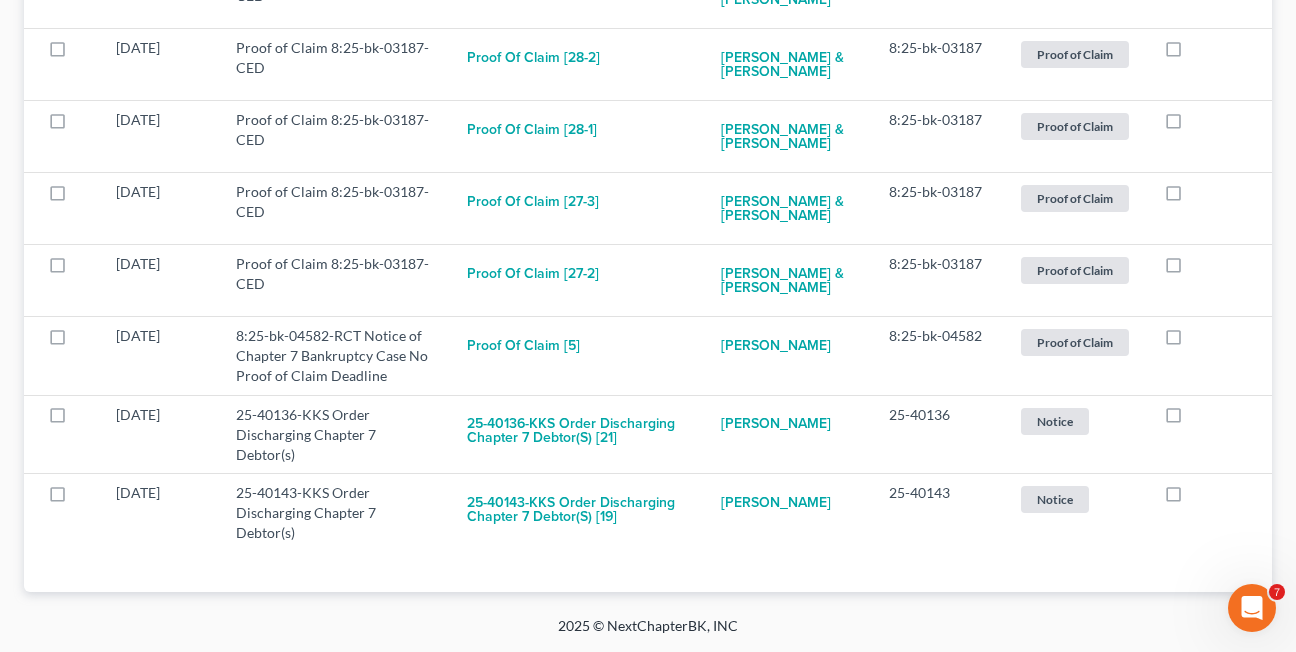 scroll, scrollTop: 1932, scrollLeft: 0, axis: vertical 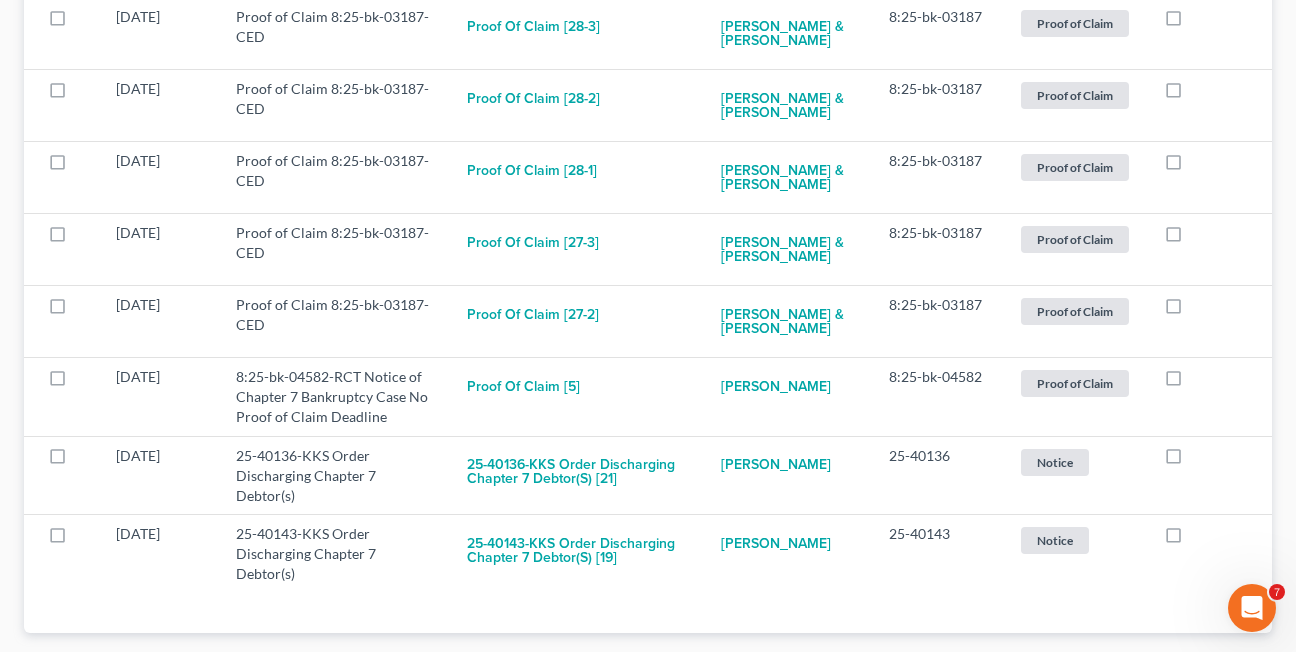 click at bounding box center (1192, 310) 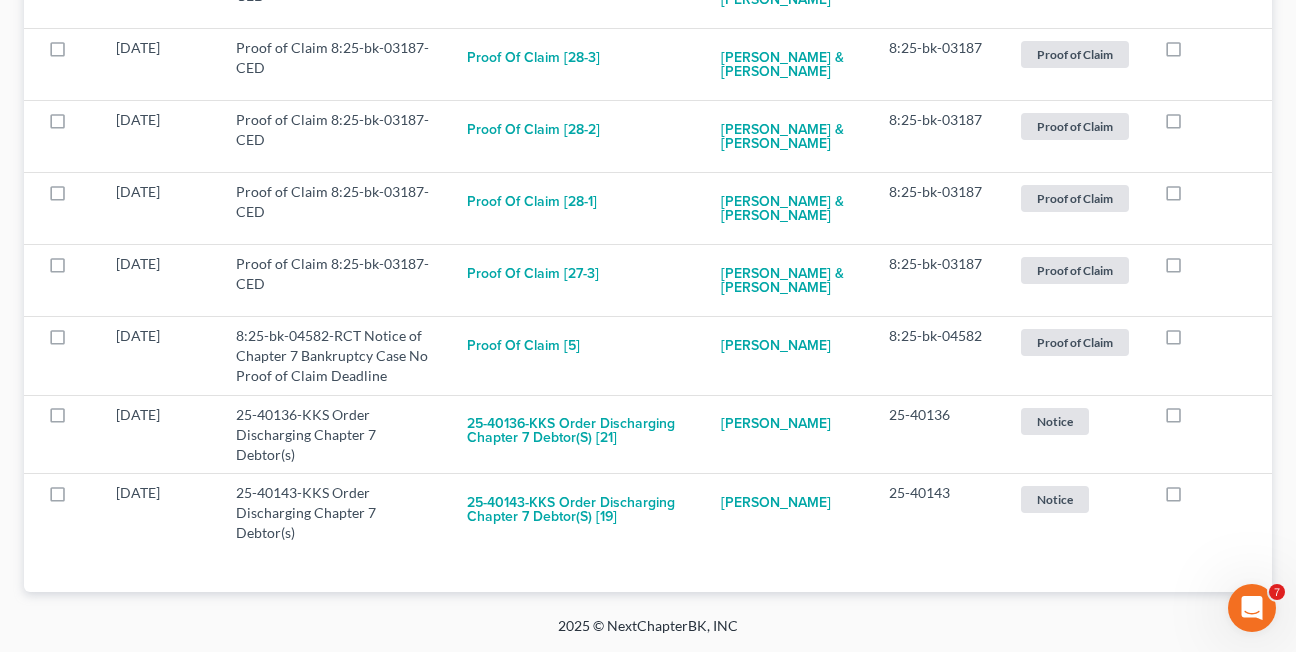 scroll, scrollTop: 1860, scrollLeft: 0, axis: vertical 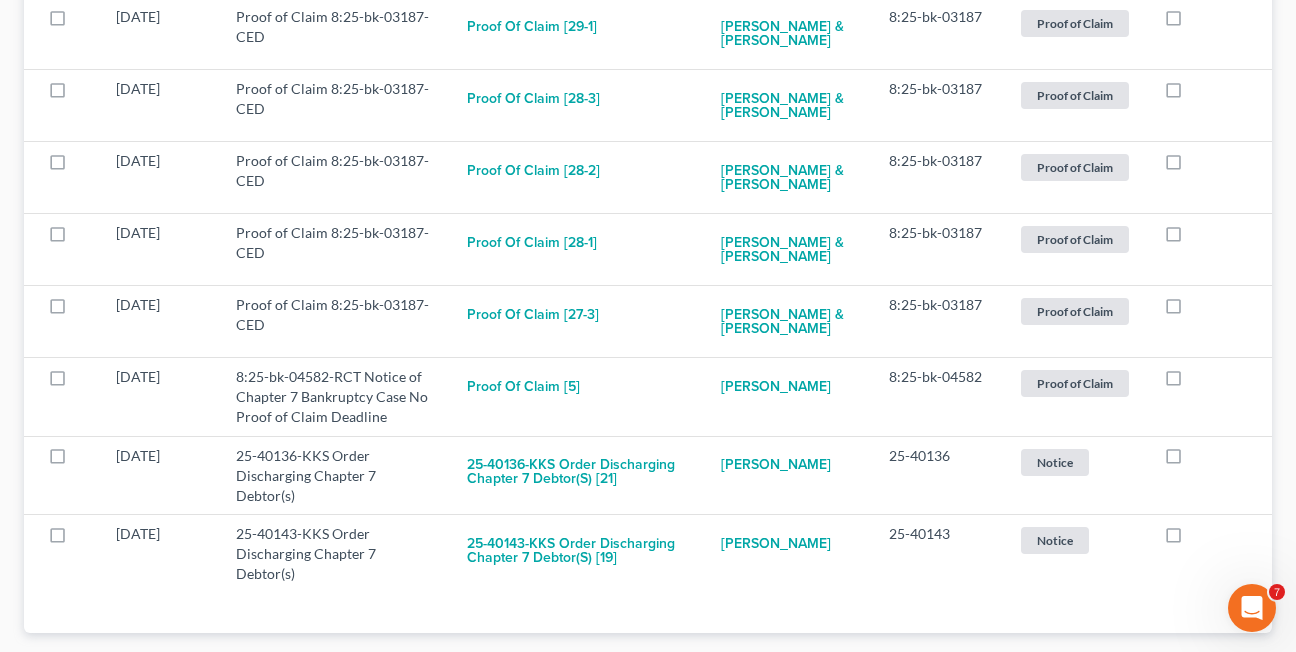 click at bounding box center (1192, 310) 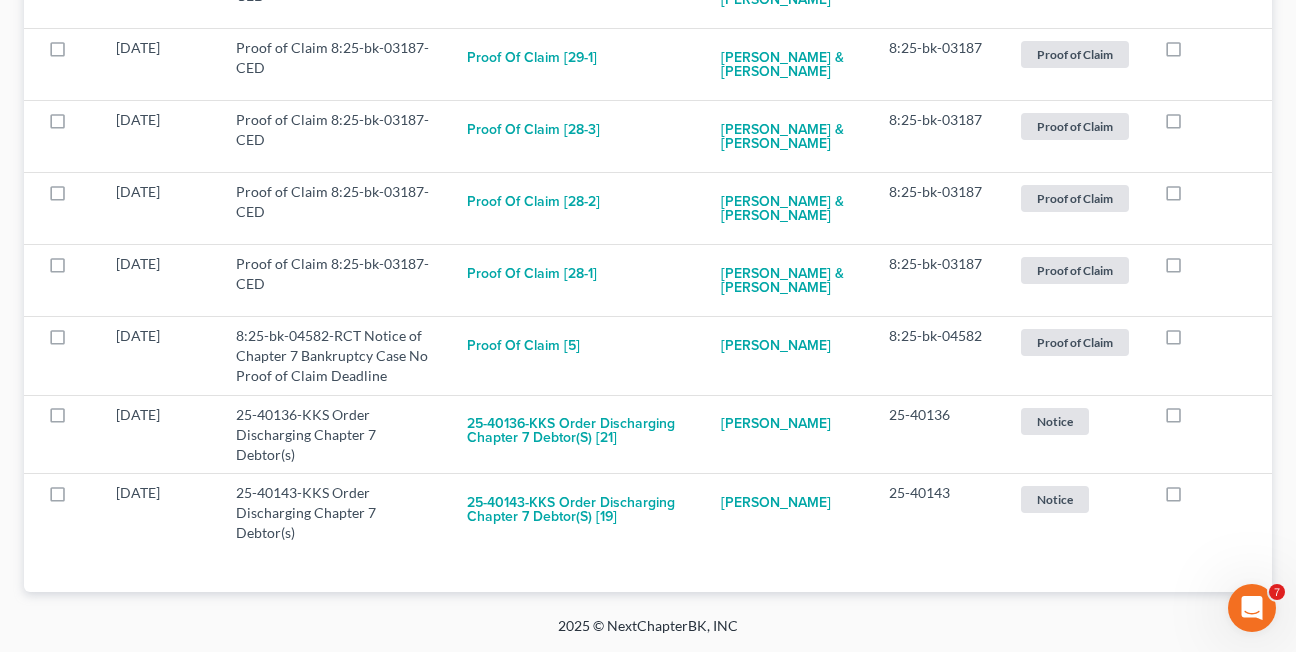 scroll, scrollTop: 1788, scrollLeft: 0, axis: vertical 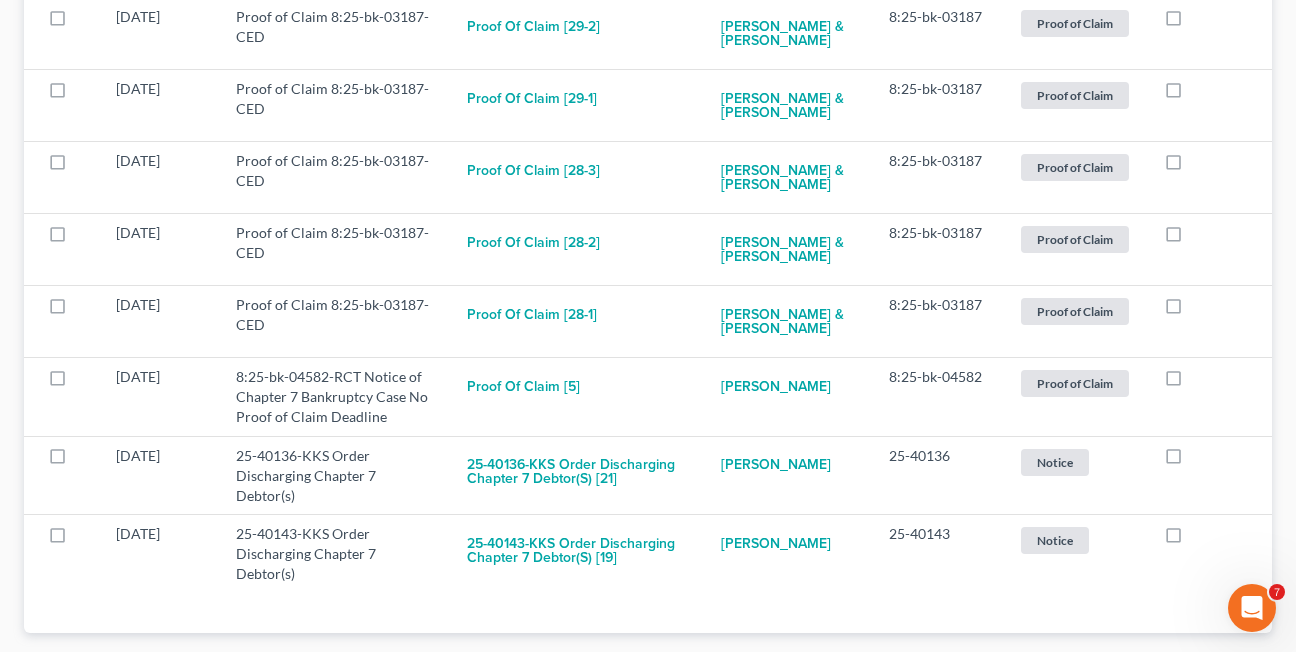 click at bounding box center [1192, 310] 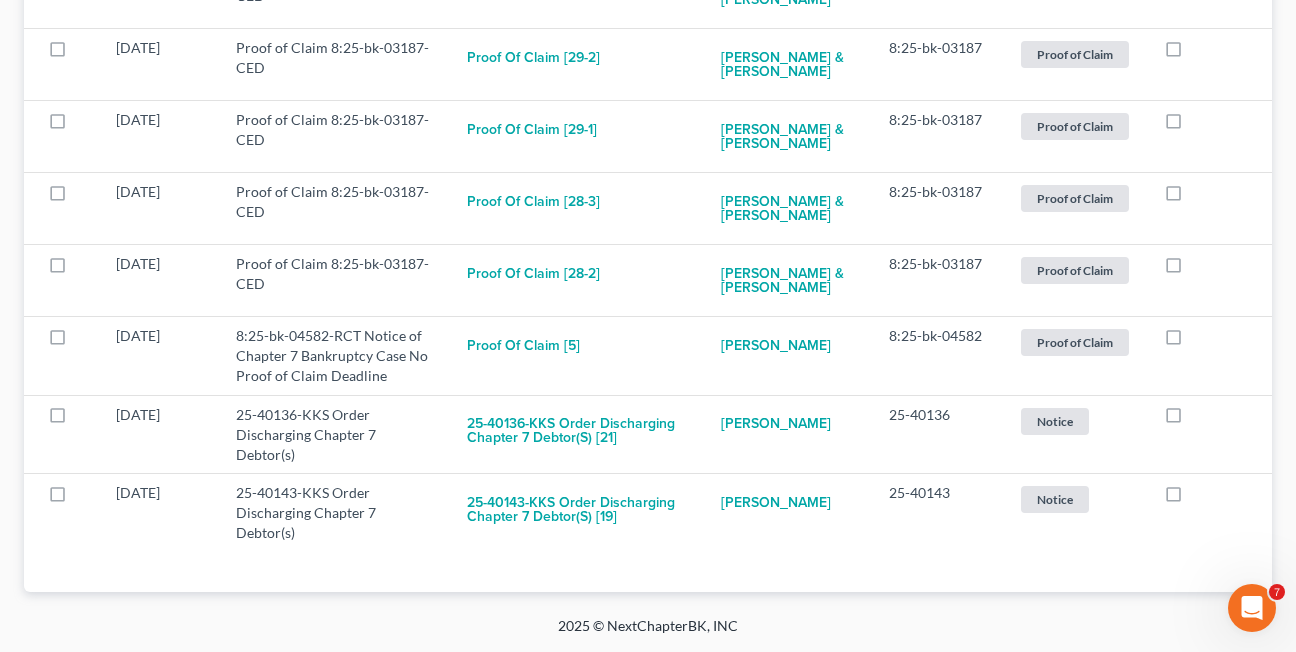 scroll, scrollTop: 1716, scrollLeft: 0, axis: vertical 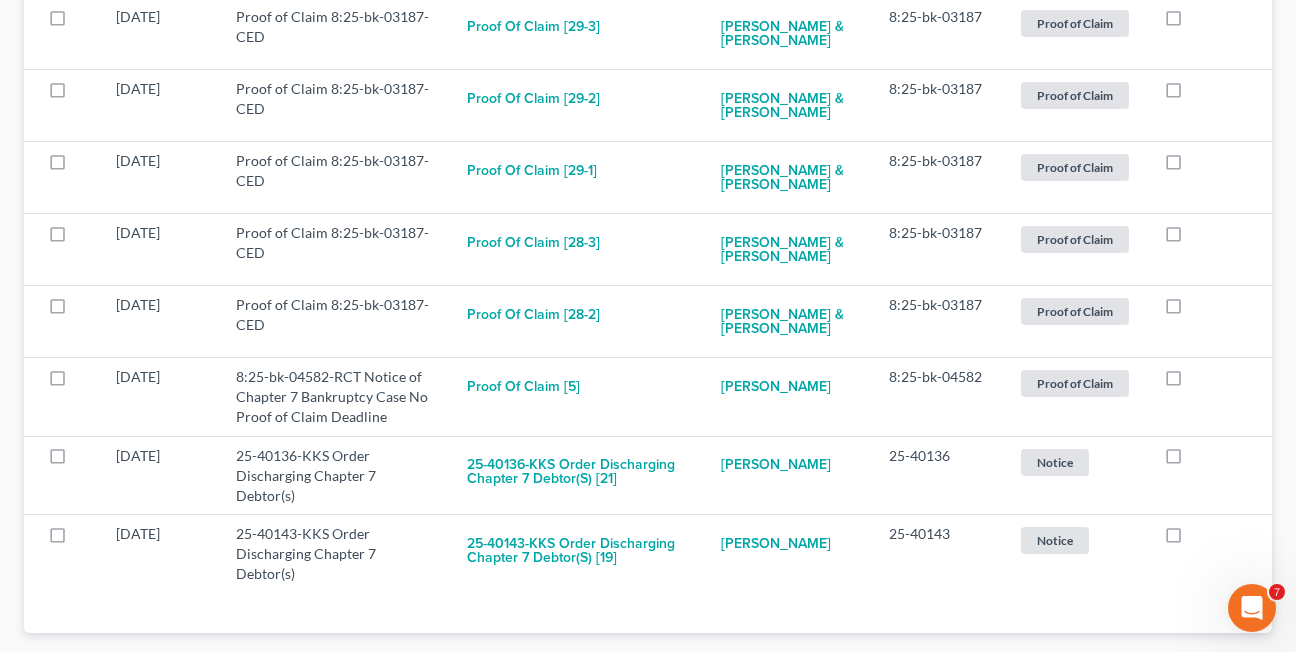 click at bounding box center [1192, 310] 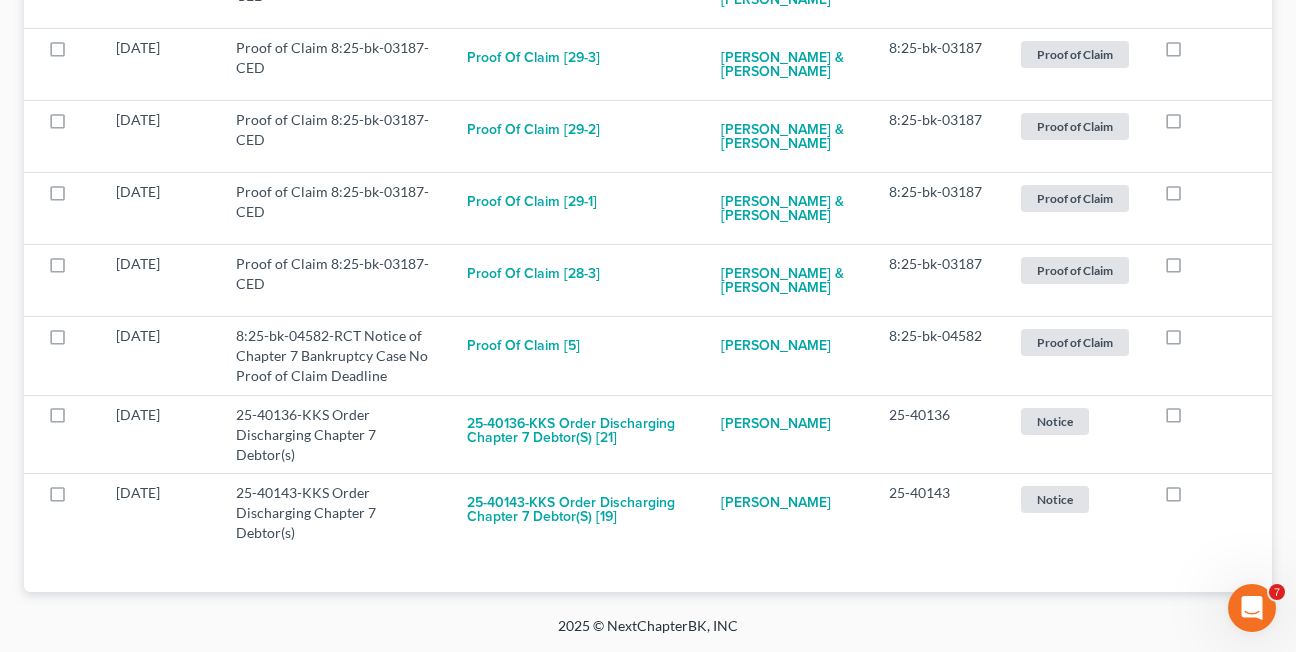 scroll, scrollTop: 1644, scrollLeft: 0, axis: vertical 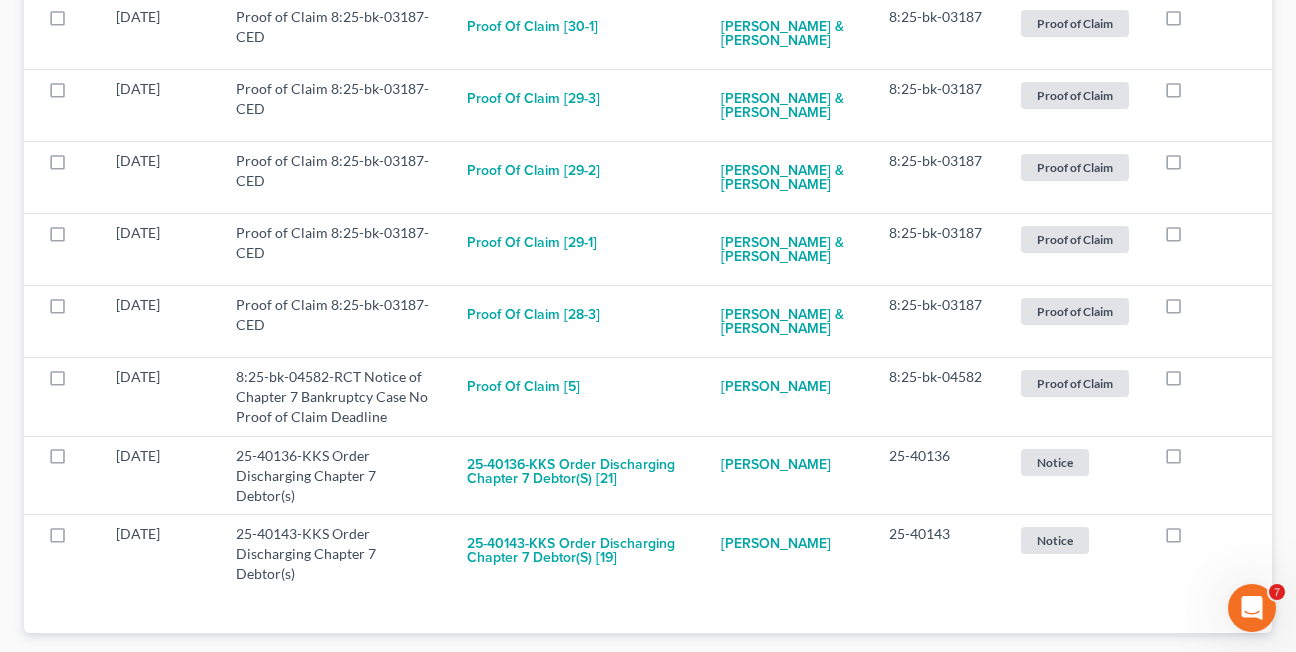 click at bounding box center (1192, 310) 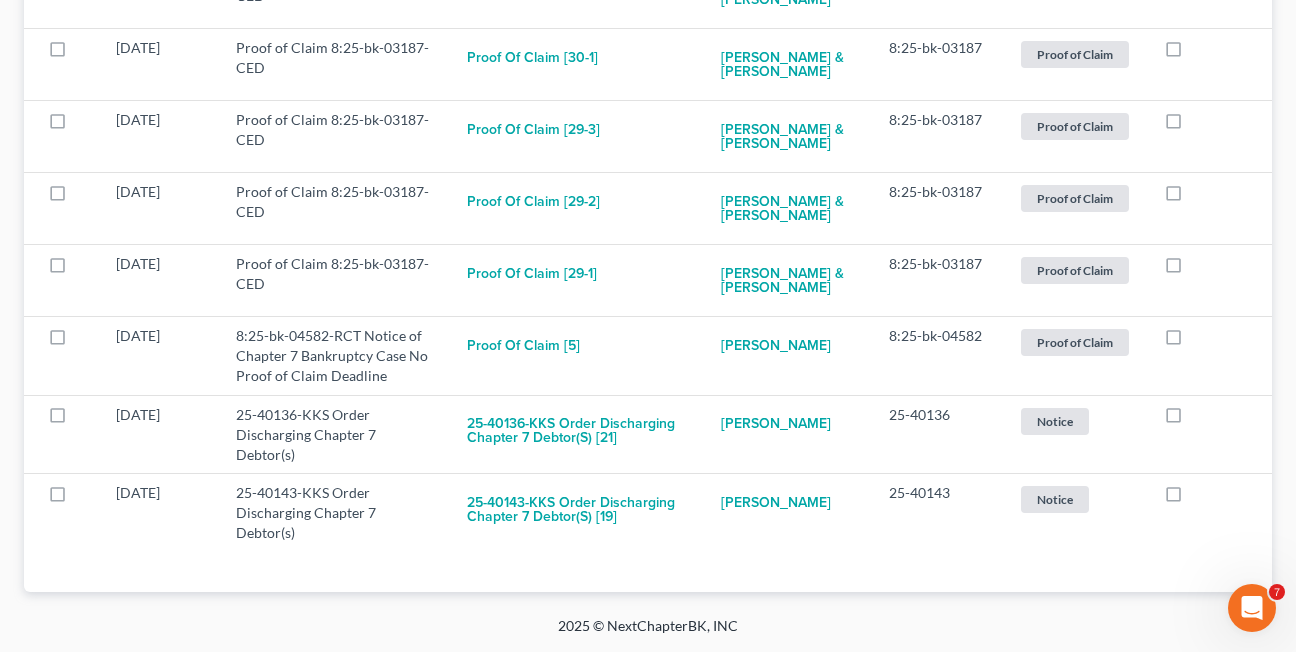 scroll, scrollTop: 1572, scrollLeft: 0, axis: vertical 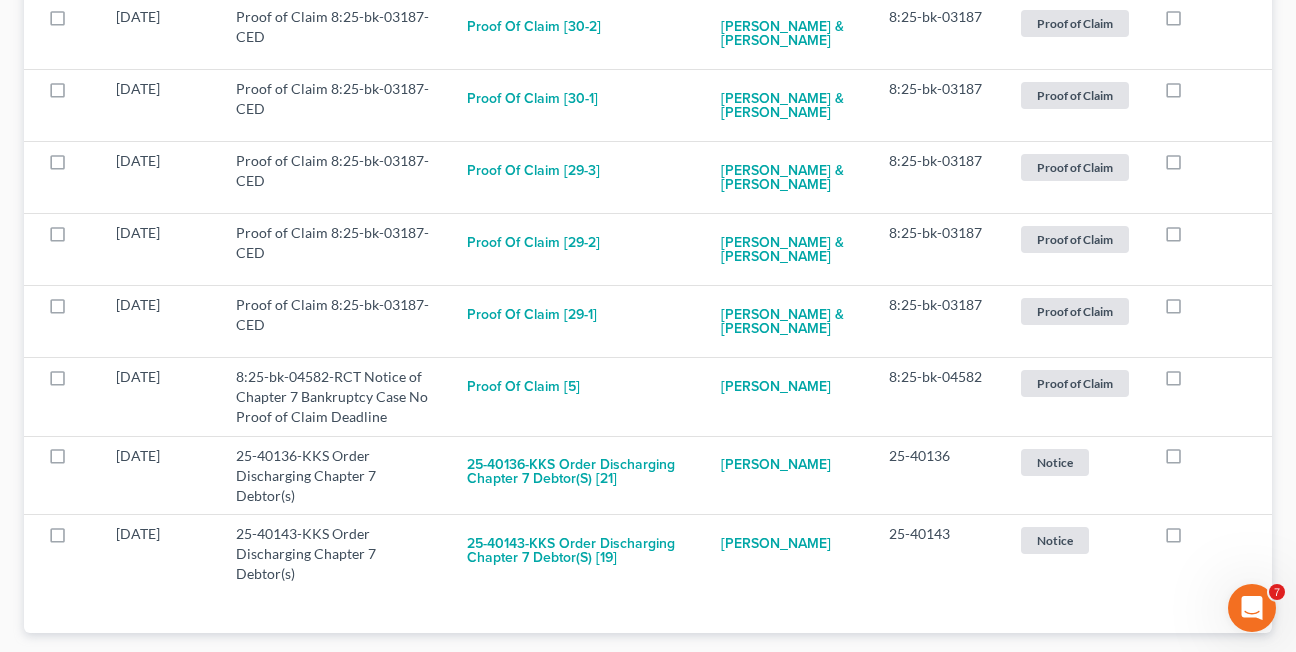 click at bounding box center (1192, 310) 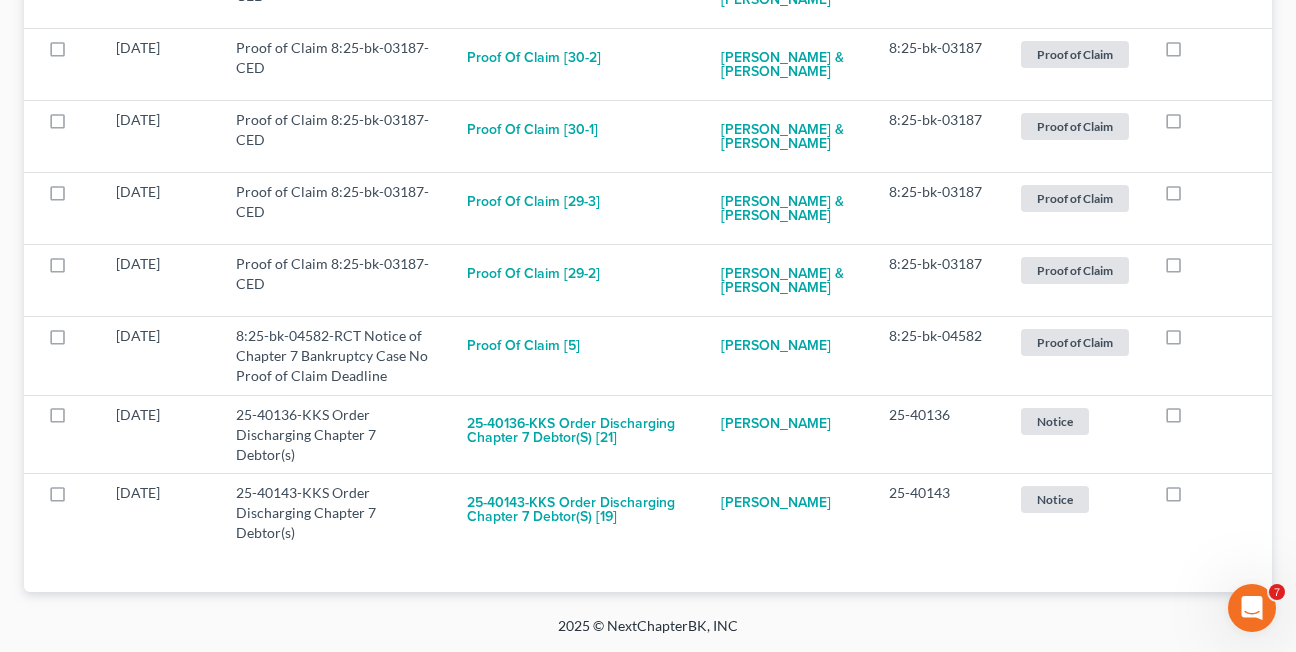 scroll, scrollTop: 1500, scrollLeft: 0, axis: vertical 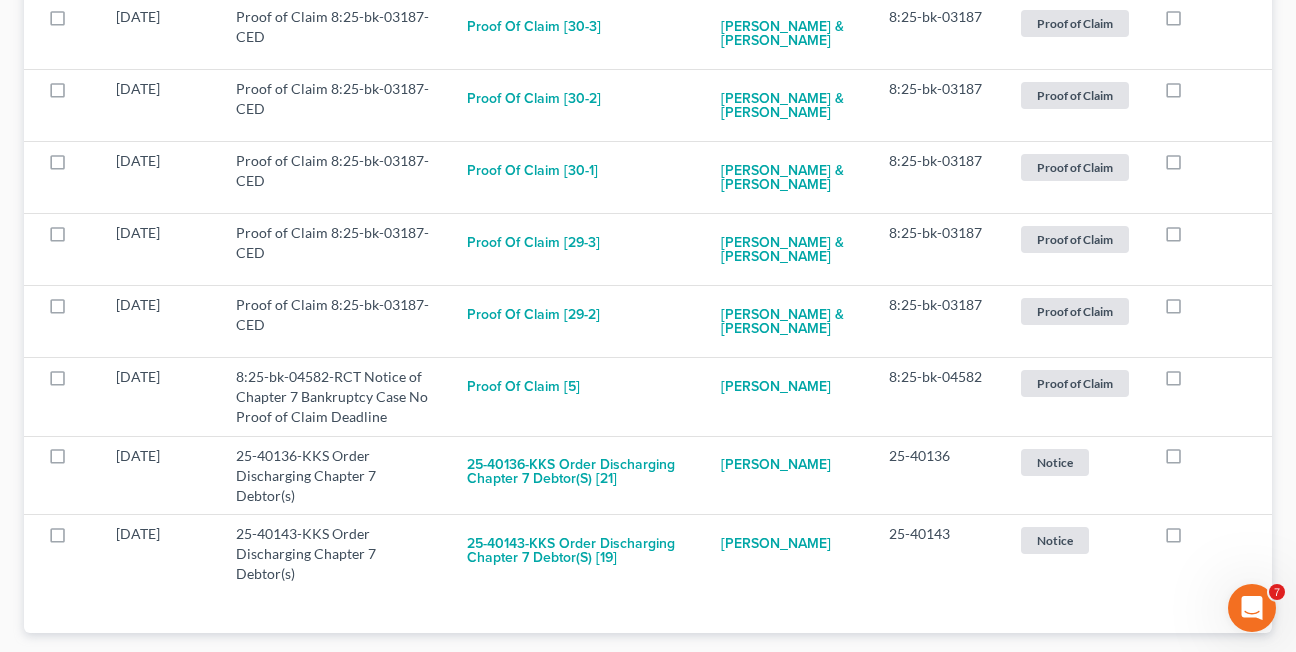 click at bounding box center [1192, 310] 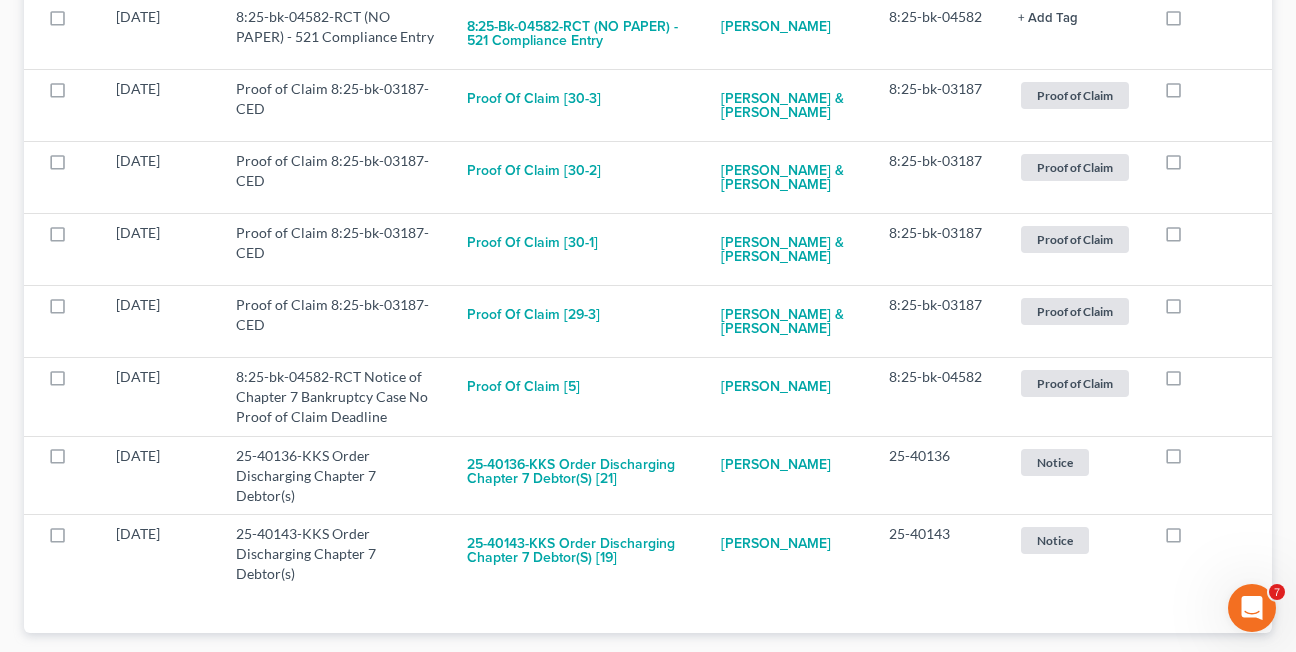 click at bounding box center [1192, 310] 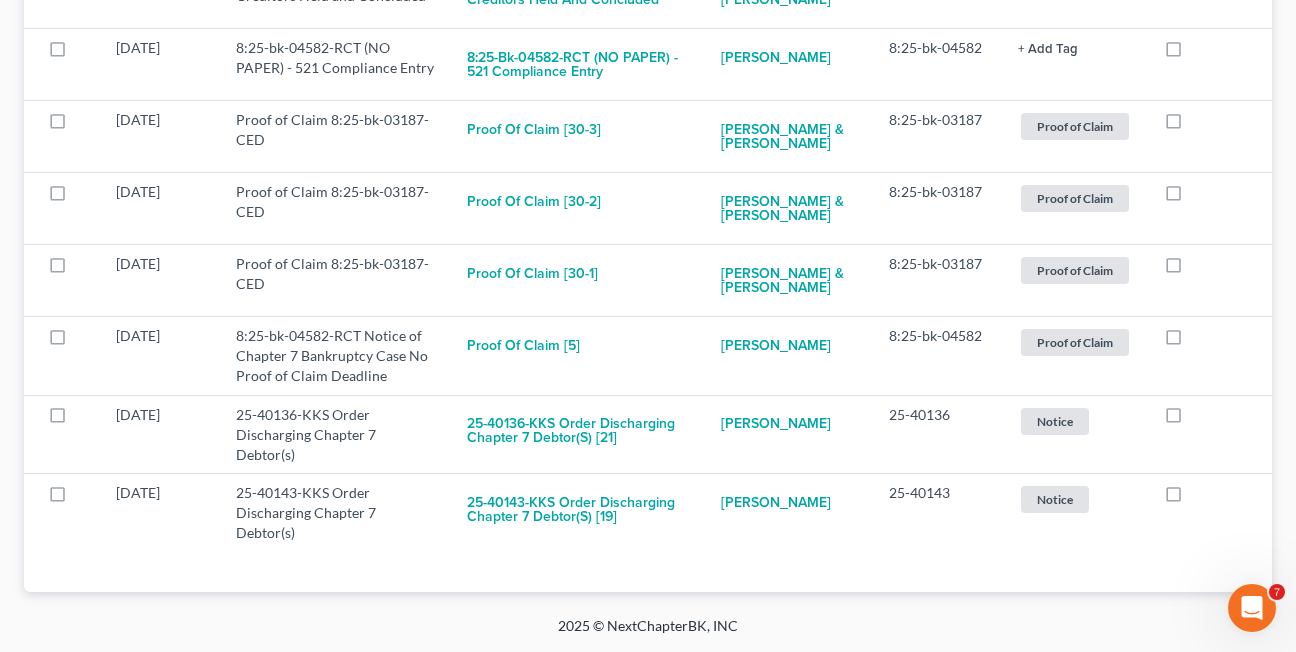 scroll, scrollTop: 1356, scrollLeft: 0, axis: vertical 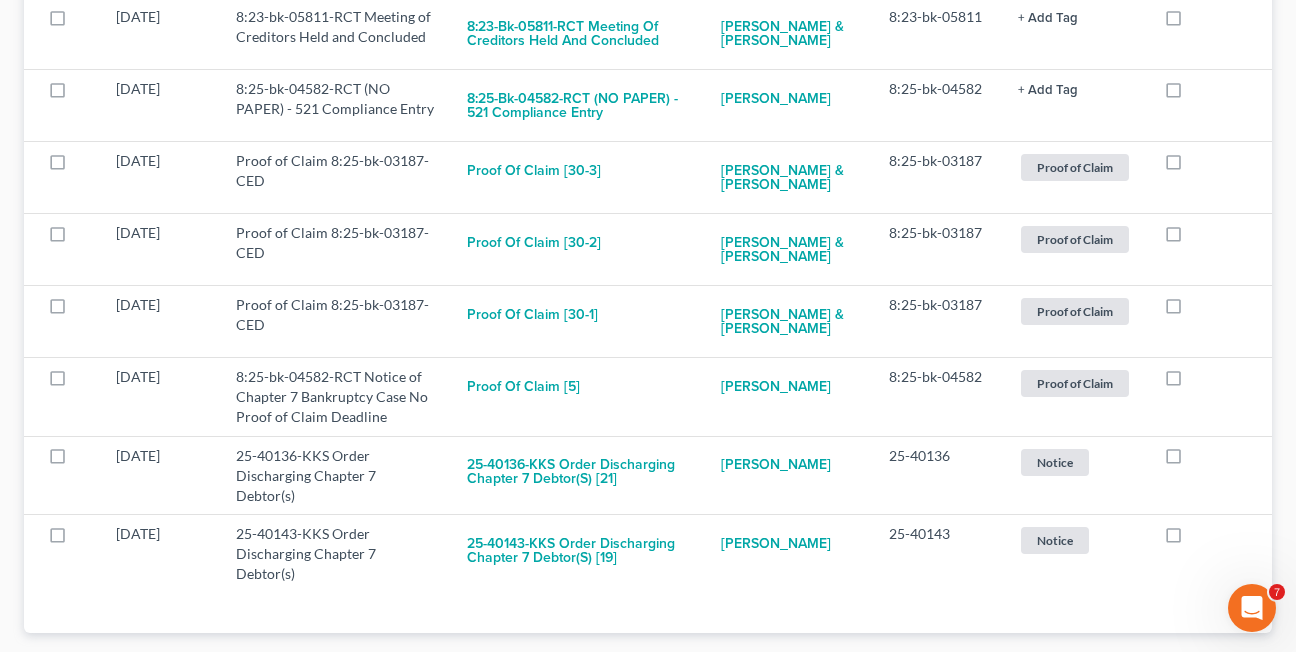 click at bounding box center [1192, 310] 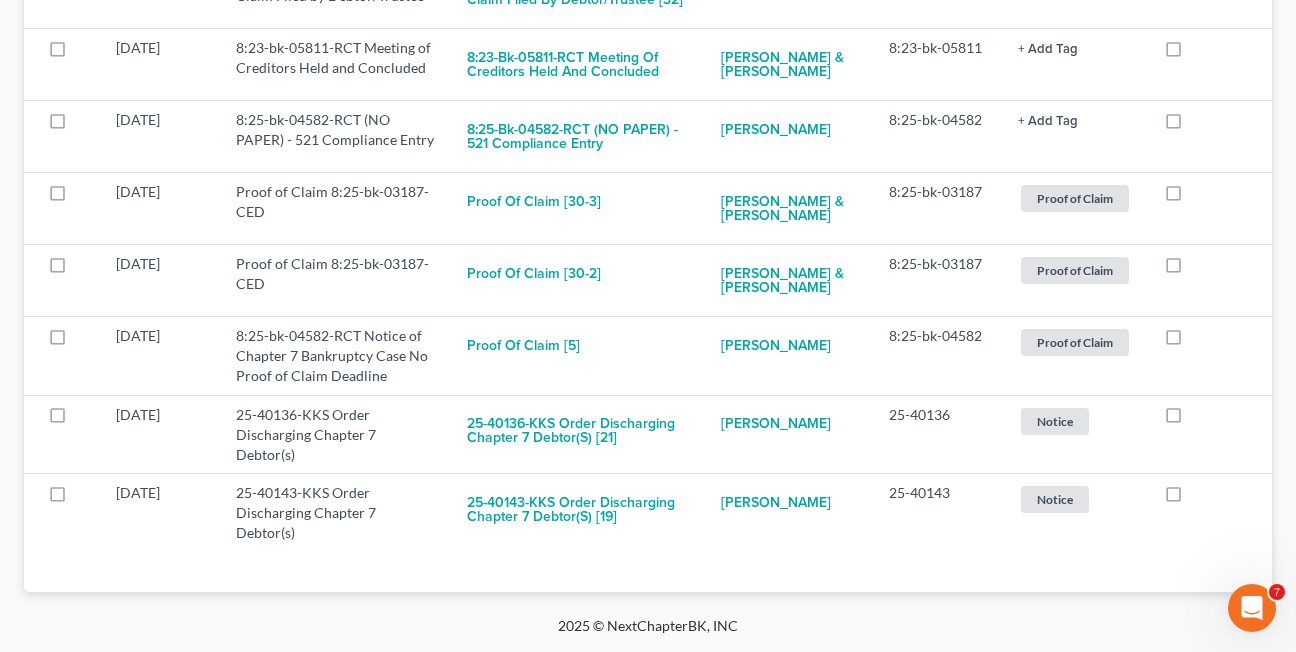 scroll, scrollTop: 1284, scrollLeft: 0, axis: vertical 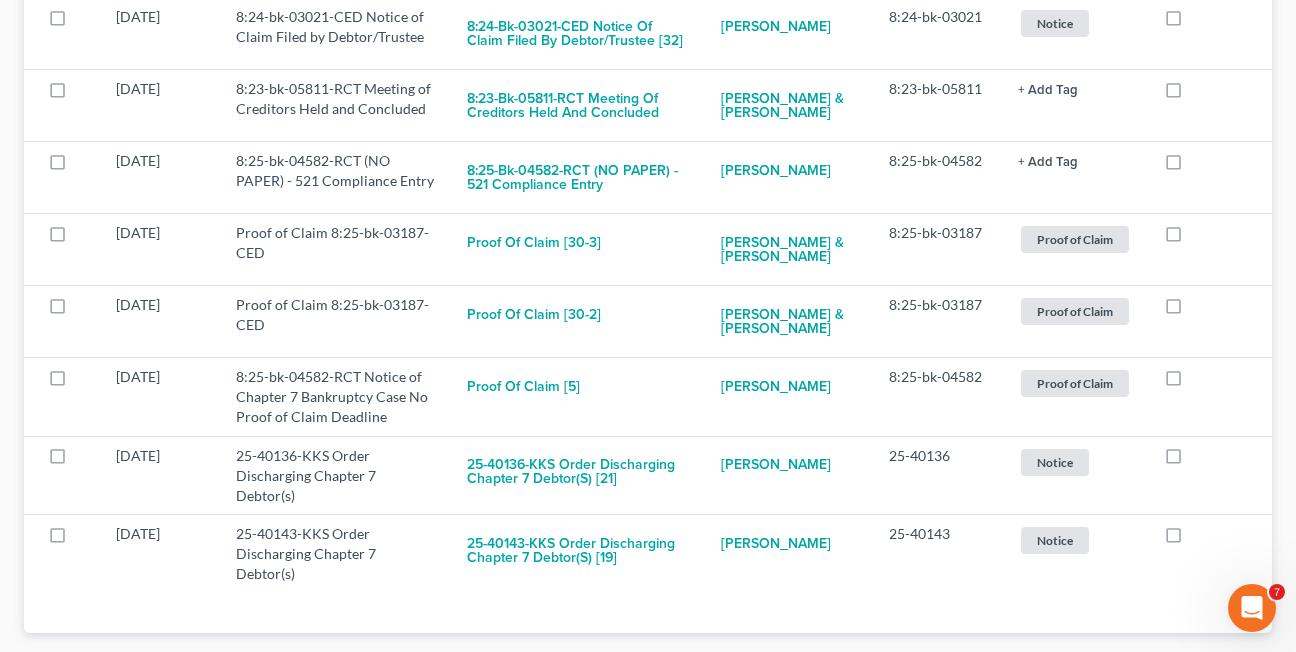 click at bounding box center [1192, 310] 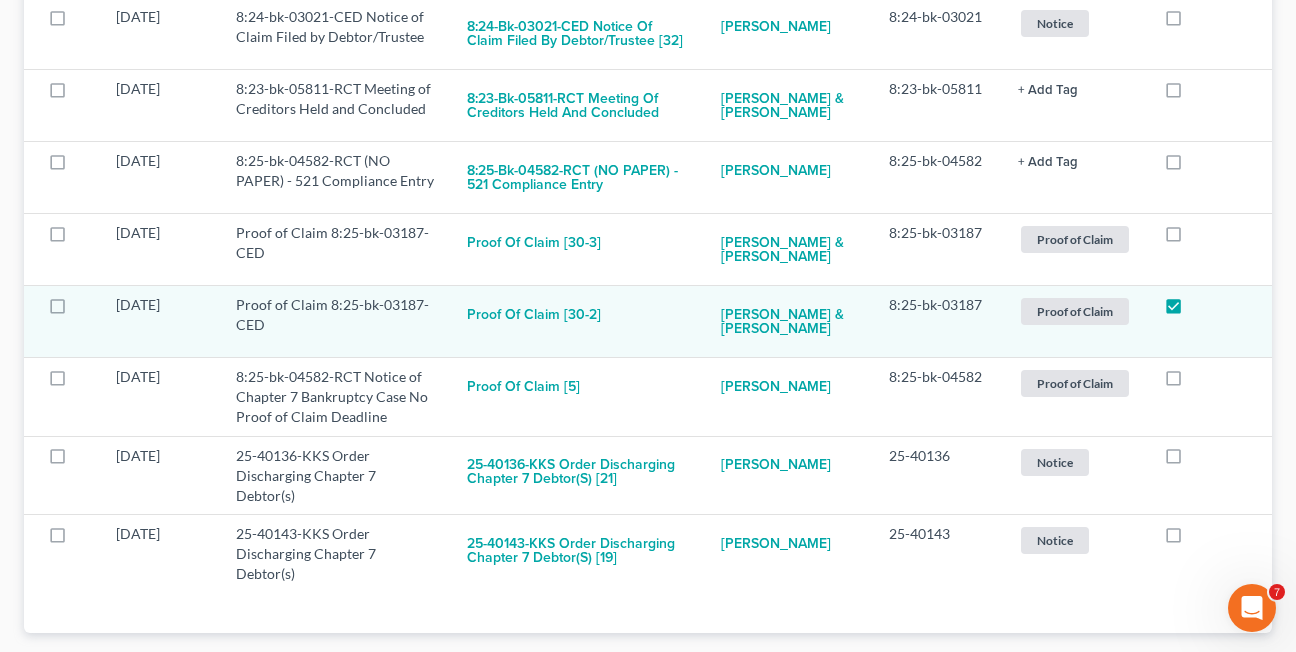 scroll, scrollTop: 1212, scrollLeft: 0, axis: vertical 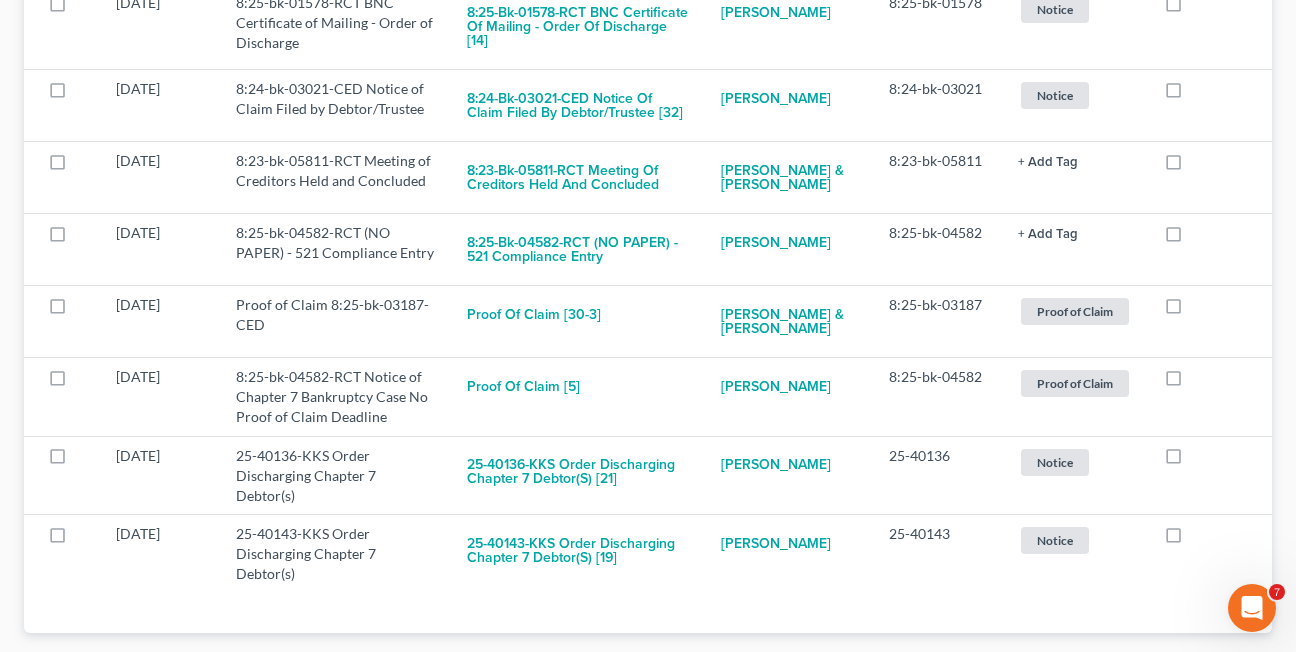 click at bounding box center [1192, 310] 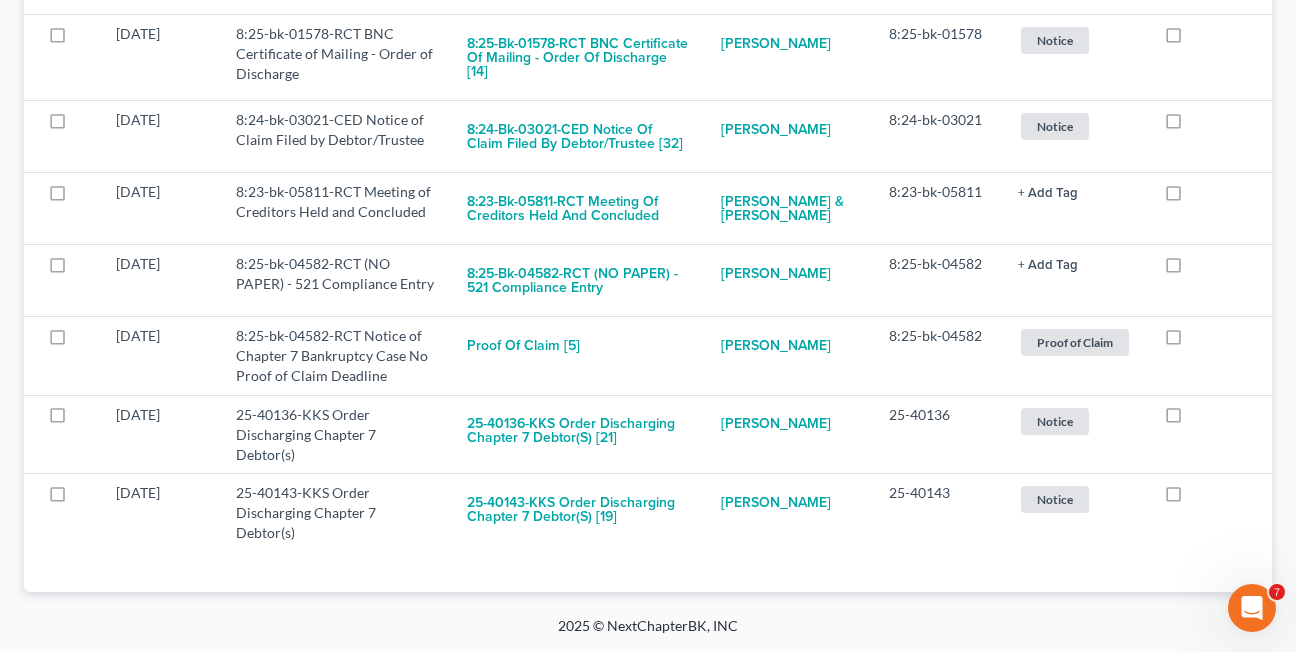 scroll, scrollTop: 1140, scrollLeft: 0, axis: vertical 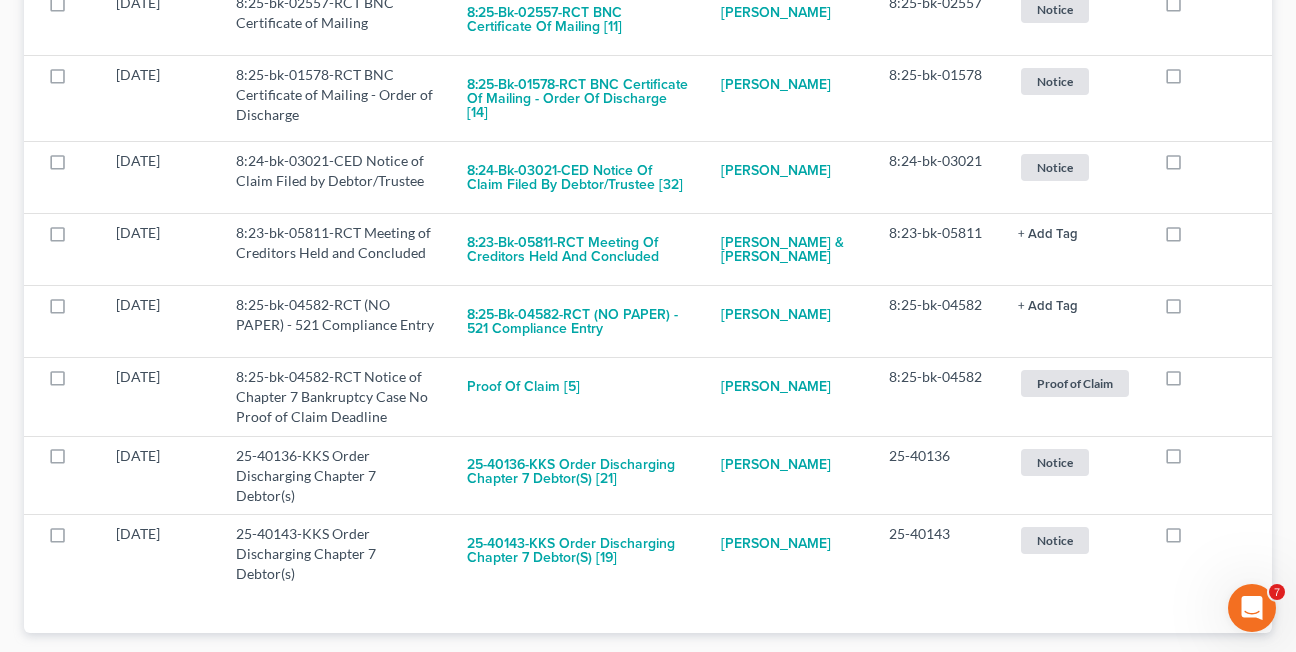 click at bounding box center [1192, 310] 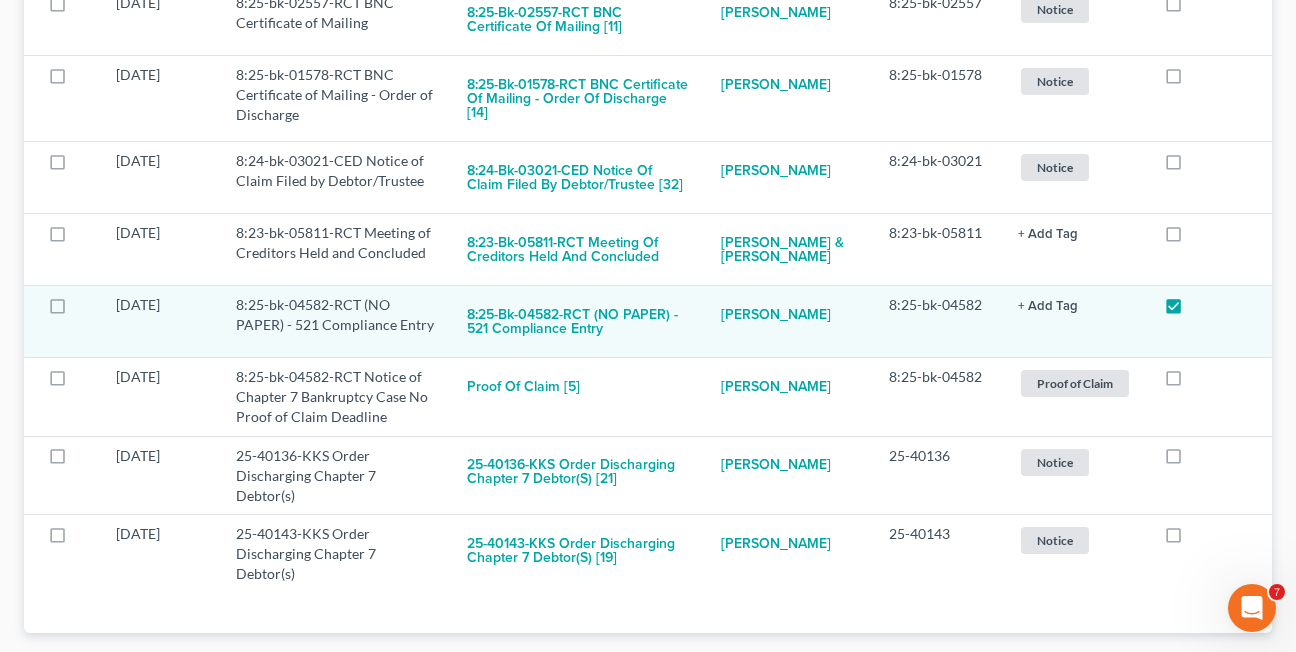 scroll, scrollTop: 1068, scrollLeft: 0, axis: vertical 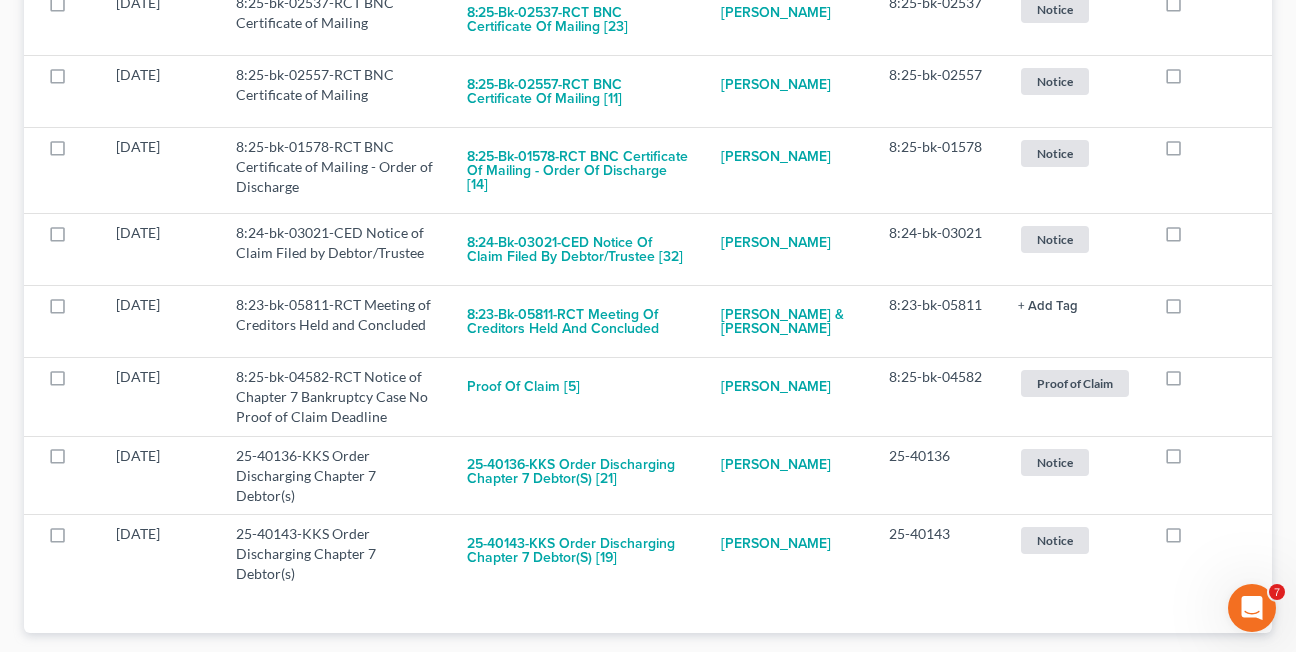 click at bounding box center [1192, 310] 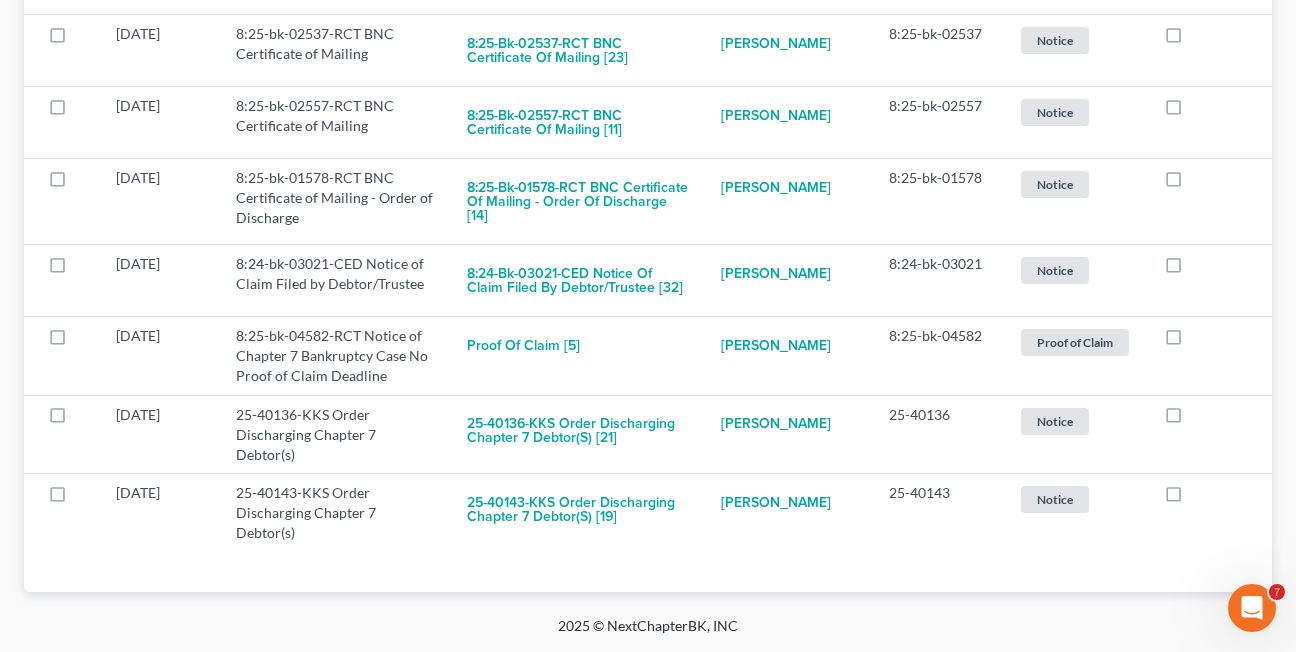 scroll, scrollTop: 996, scrollLeft: 0, axis: vertical 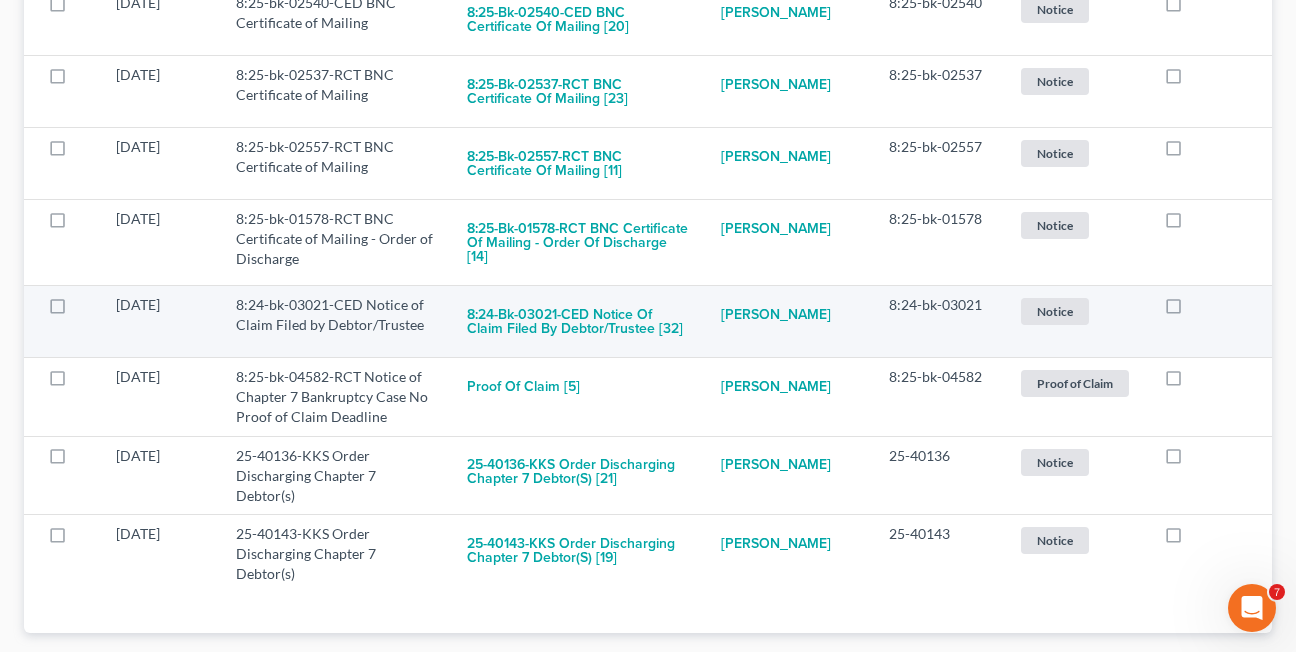 click at bounding box center [1192, 310] 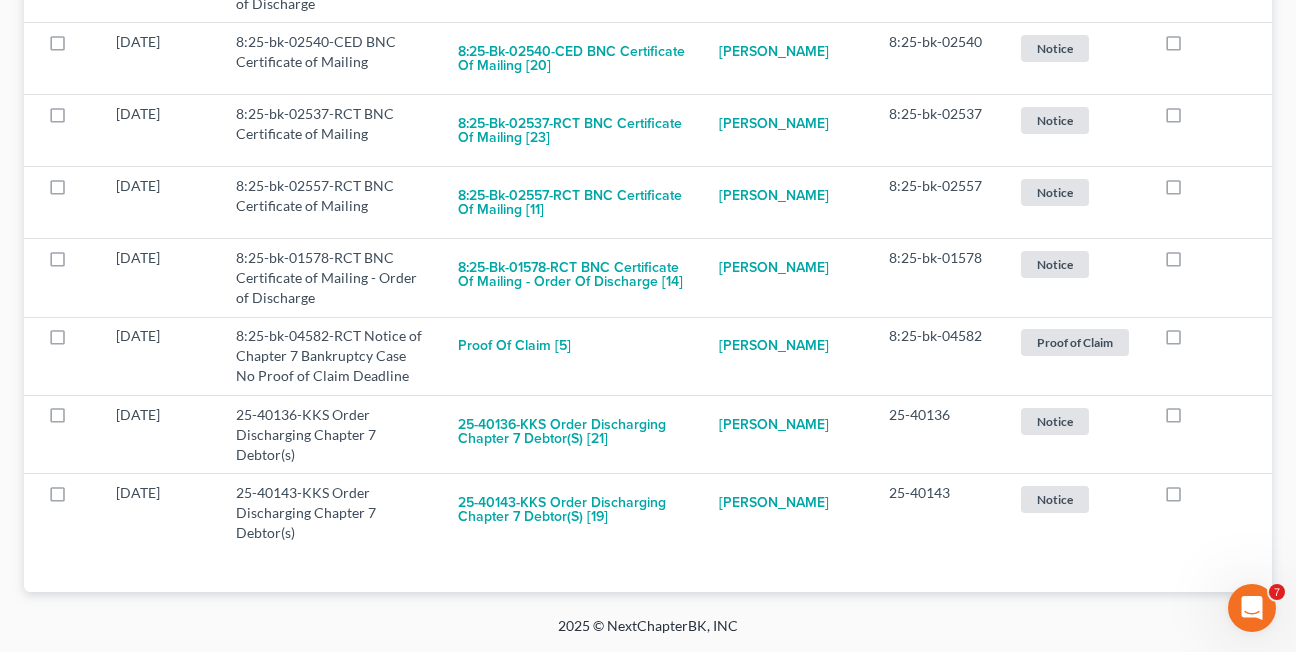 scroll, scrollTop: 942, scrollLeft: 0, axis: vertical 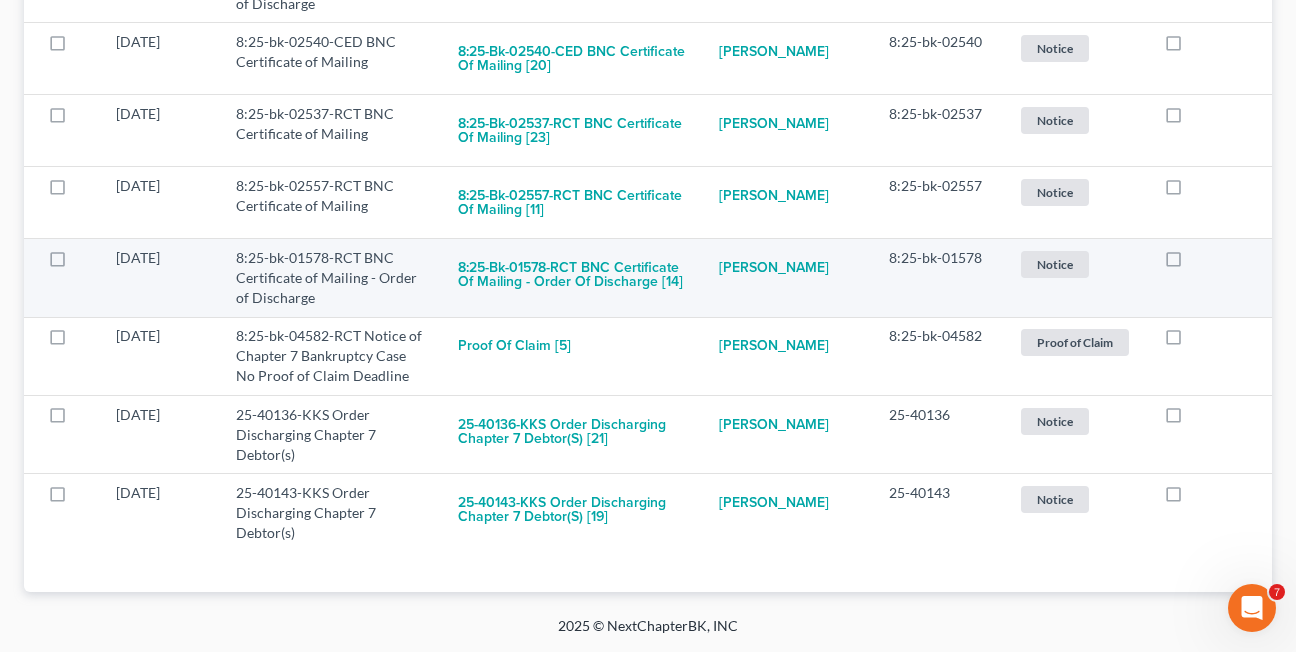 click at bounding box center (1192, 263) 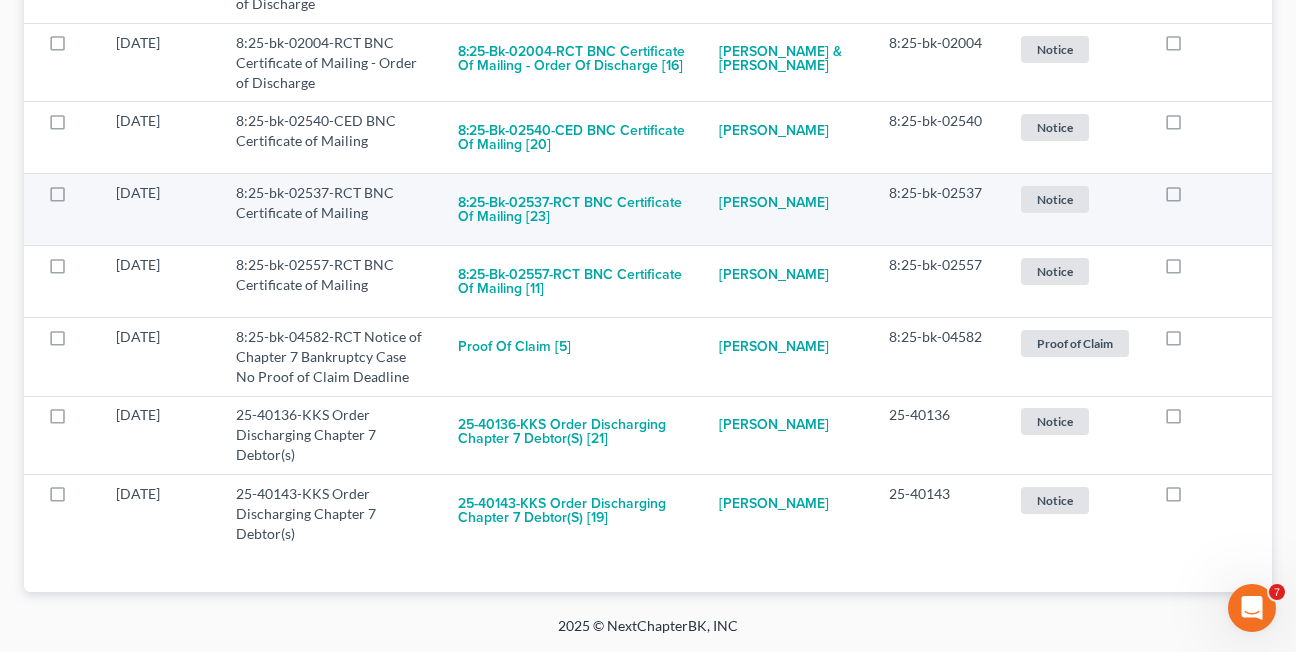scroll, scrollTop: 863, scrollLeft: 0, axis: vertical 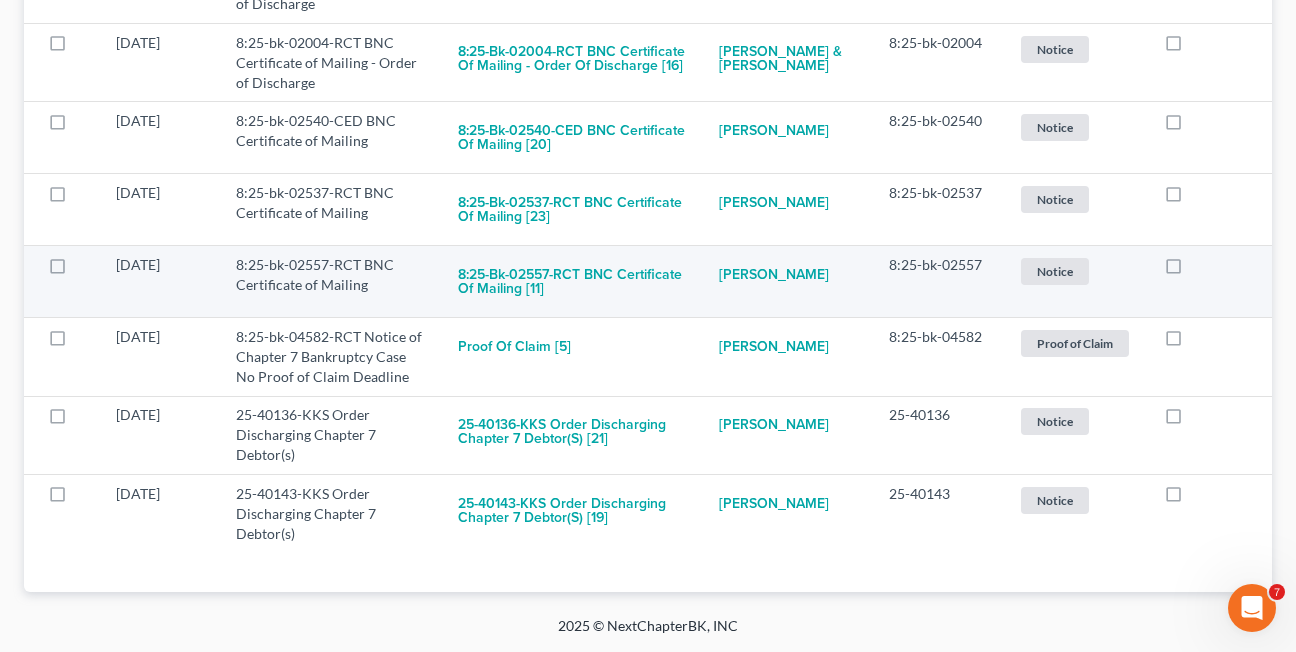 click at bounding box center (1192, 270) 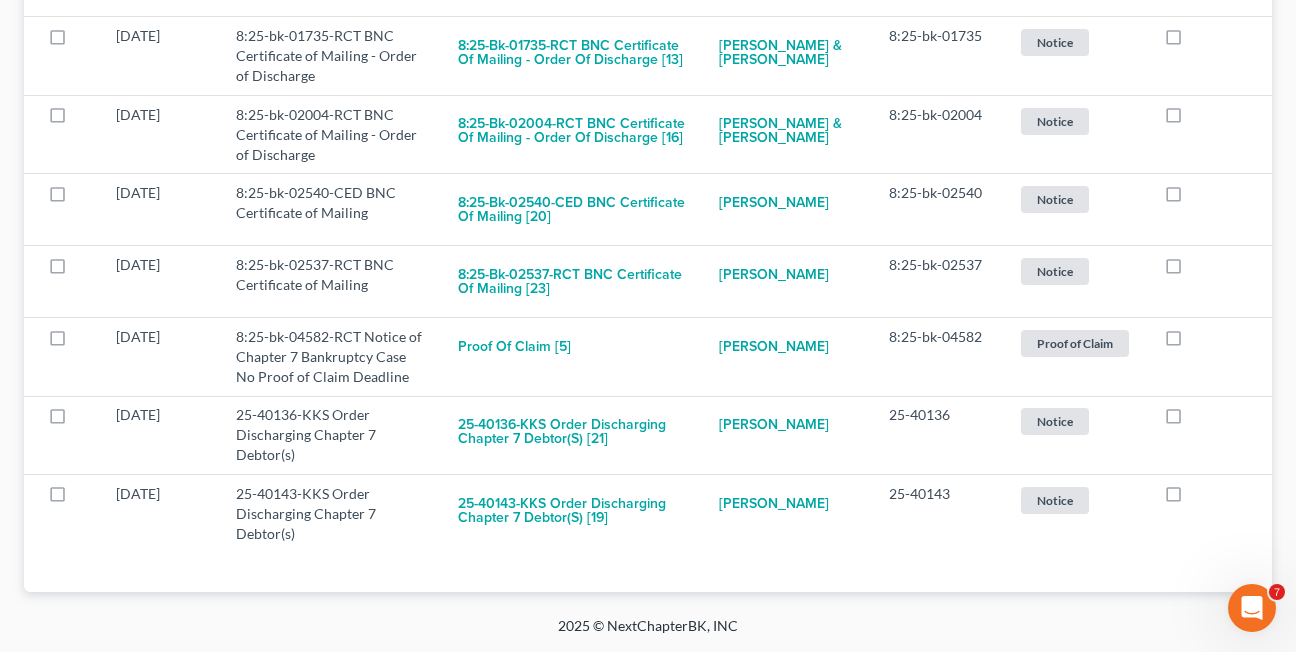 scroll, scrollTop: 791, scrollLeft: 0, axis: vertical 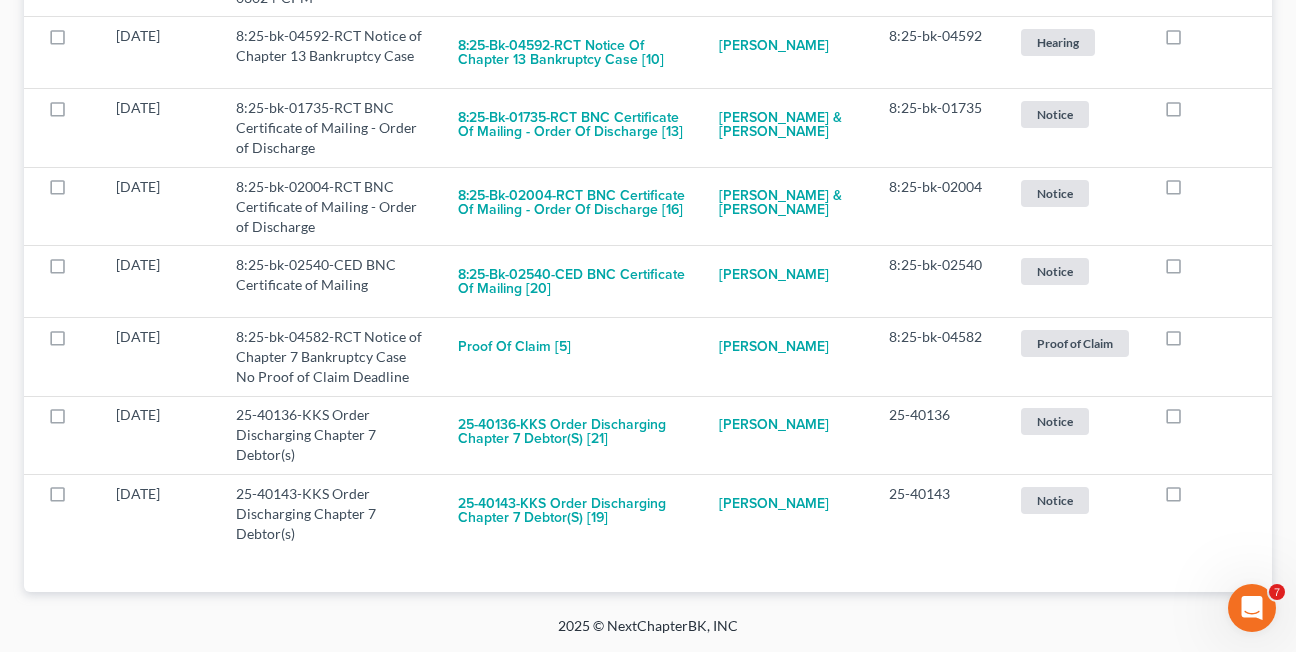 click at bounding box center [1192, 270] 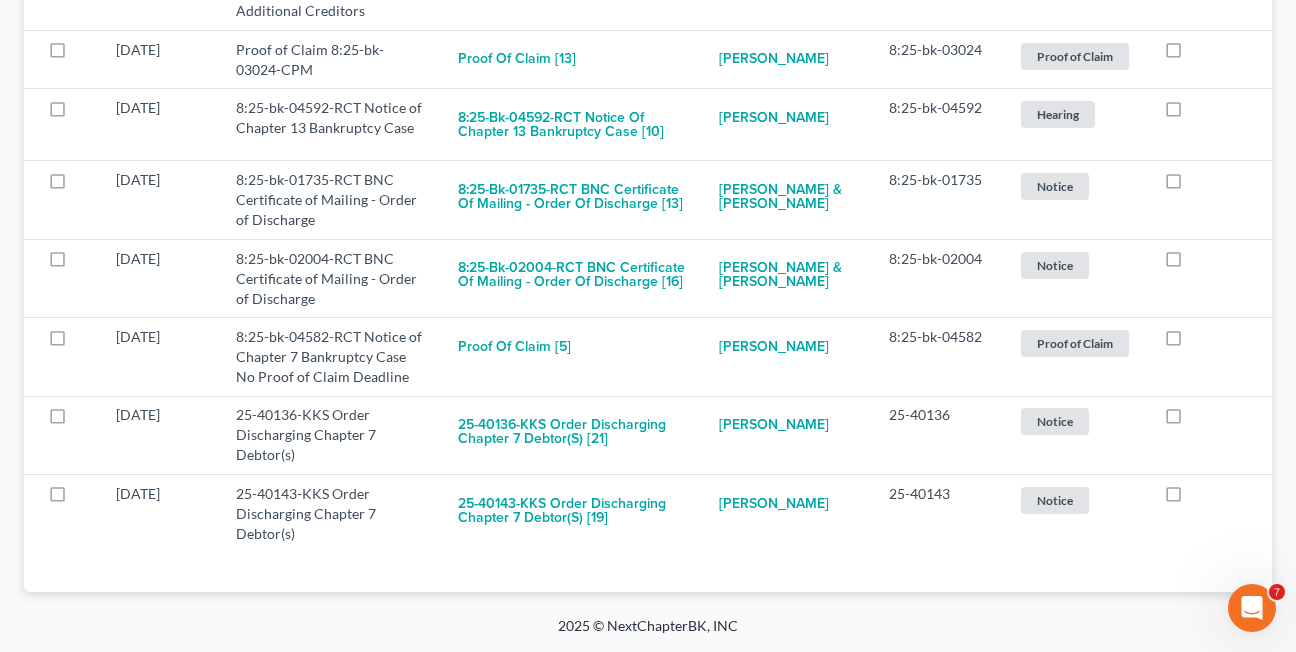 scroll, scrollTop: 647, scrollLeft: 0, axis: vertical 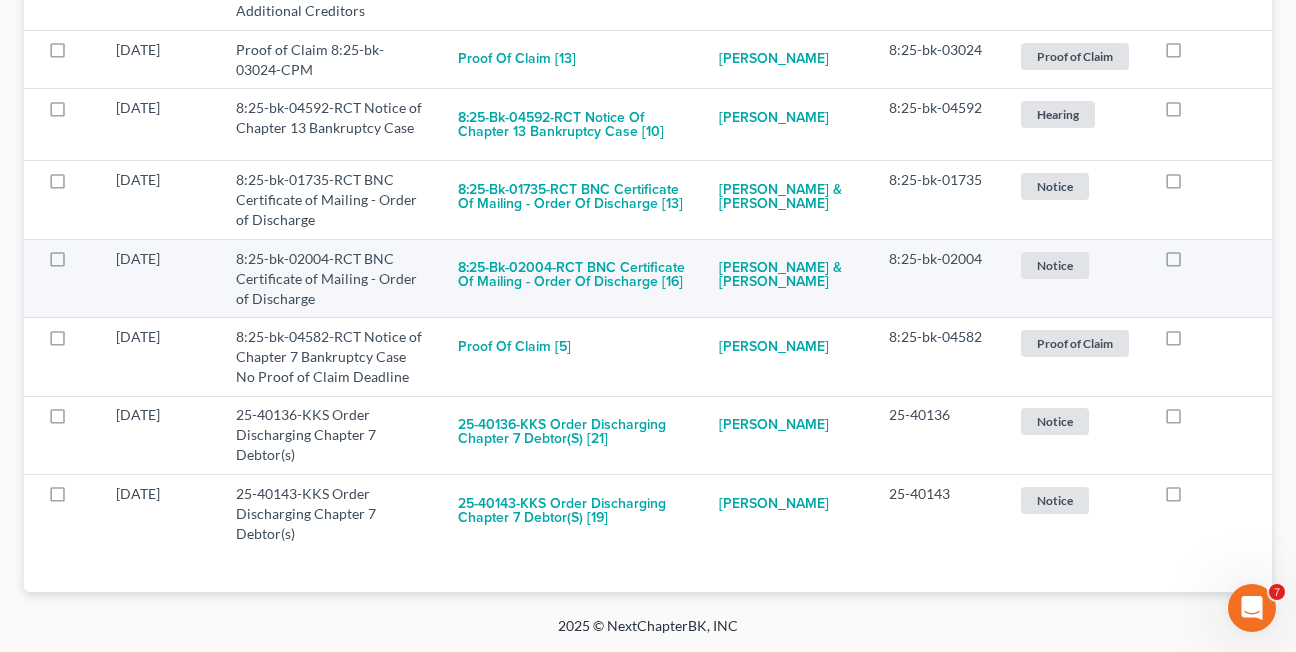 click at bounding box center [1192, 264] 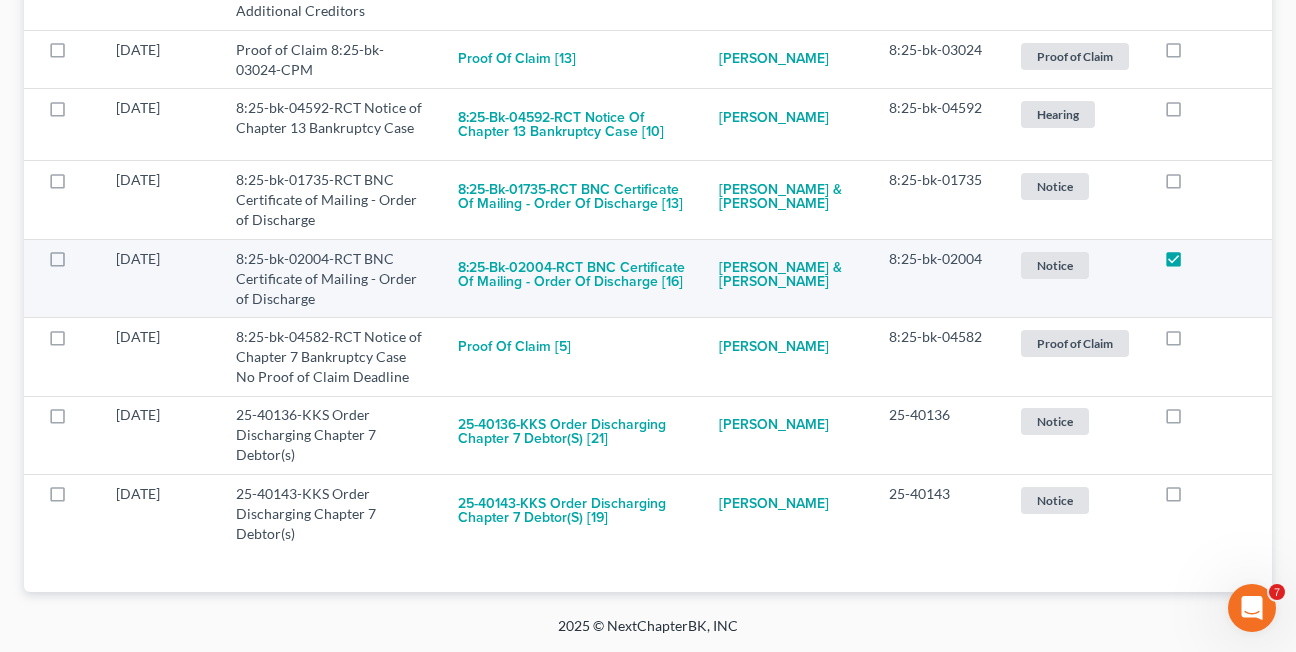 scroll, scrollTop: 569, scrollLeft: 0, axis: vertical 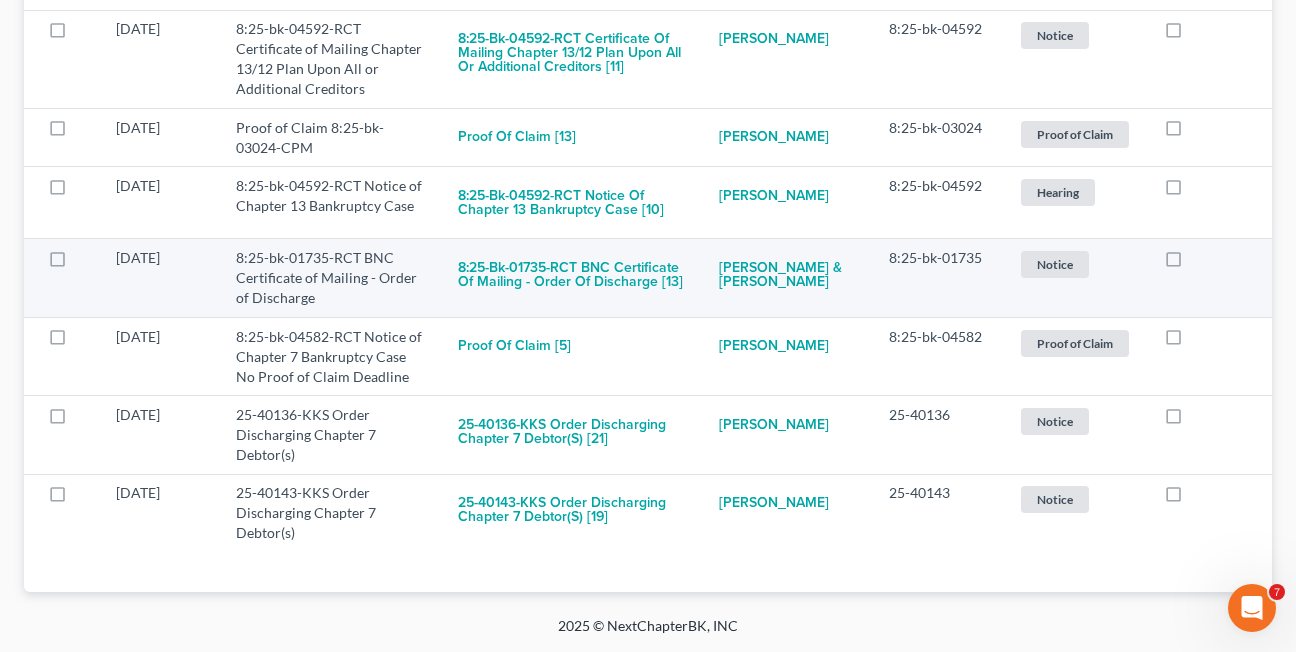click at bounding box center [1192, 263] 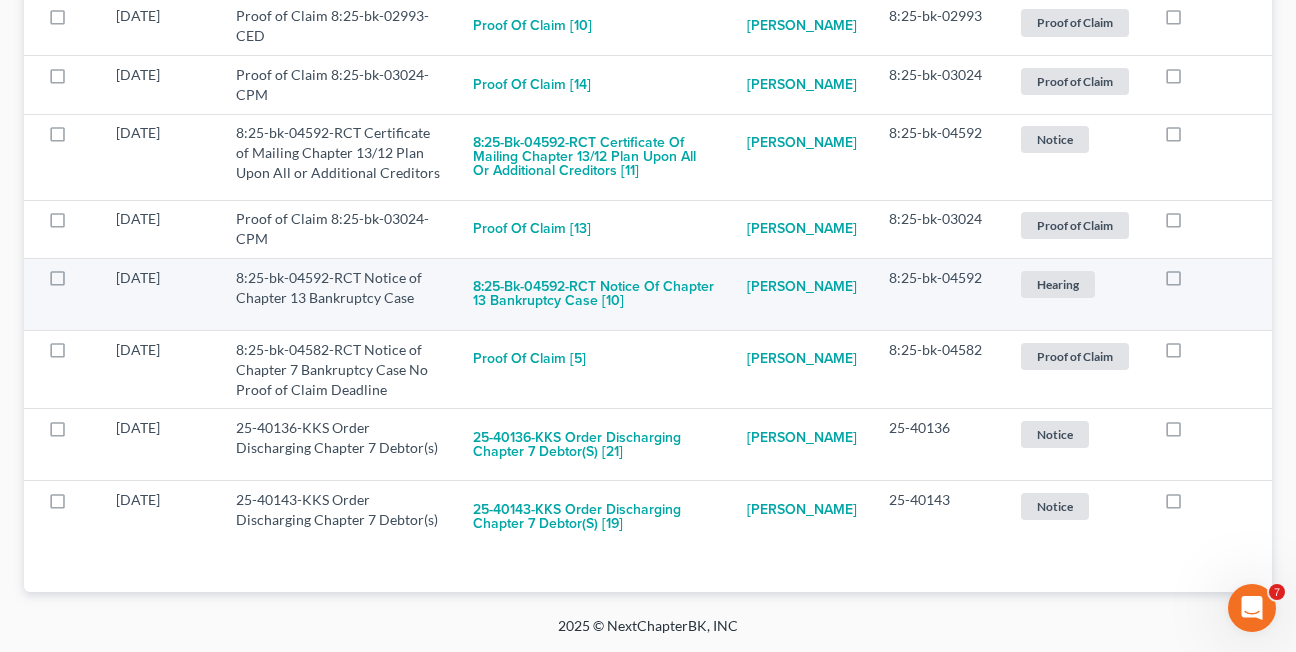scroll, scrollTop: 493, scrollLeft: 0, axis: vertical 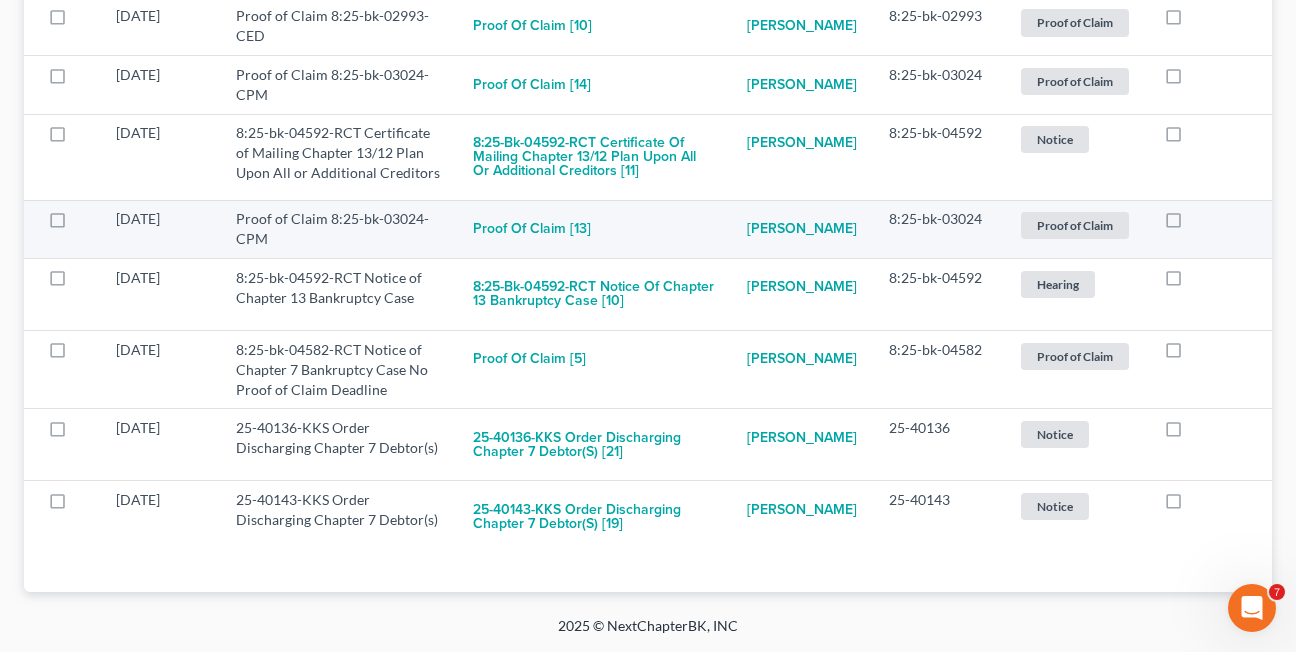 click at bounding box center (1192, 224) 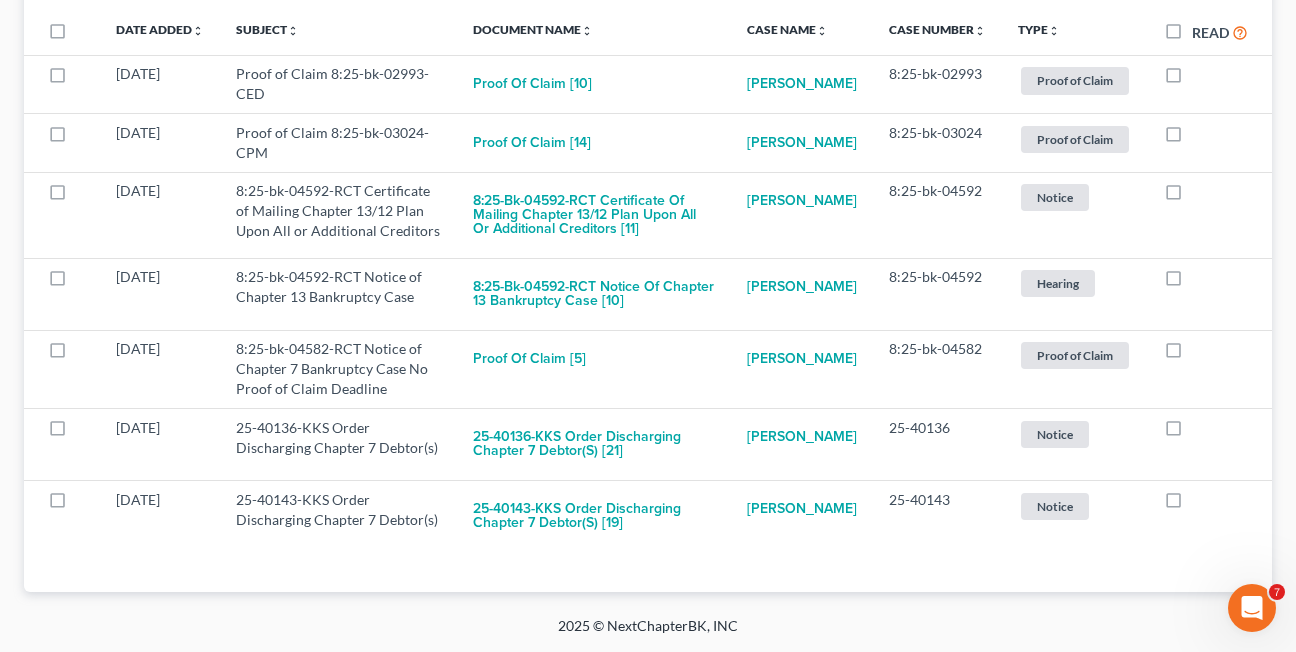 scroll, scrollTop: 421, scrollLeft: 0, axis: vertical 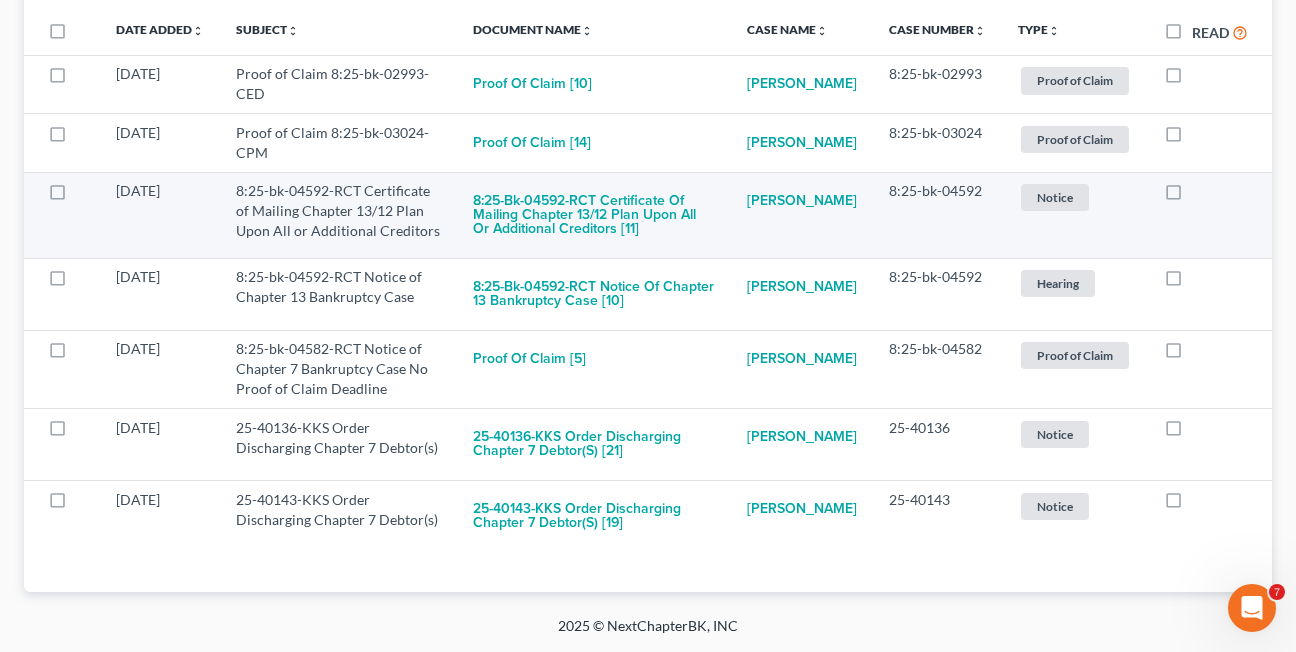 click at bounding box center (1192, 196) 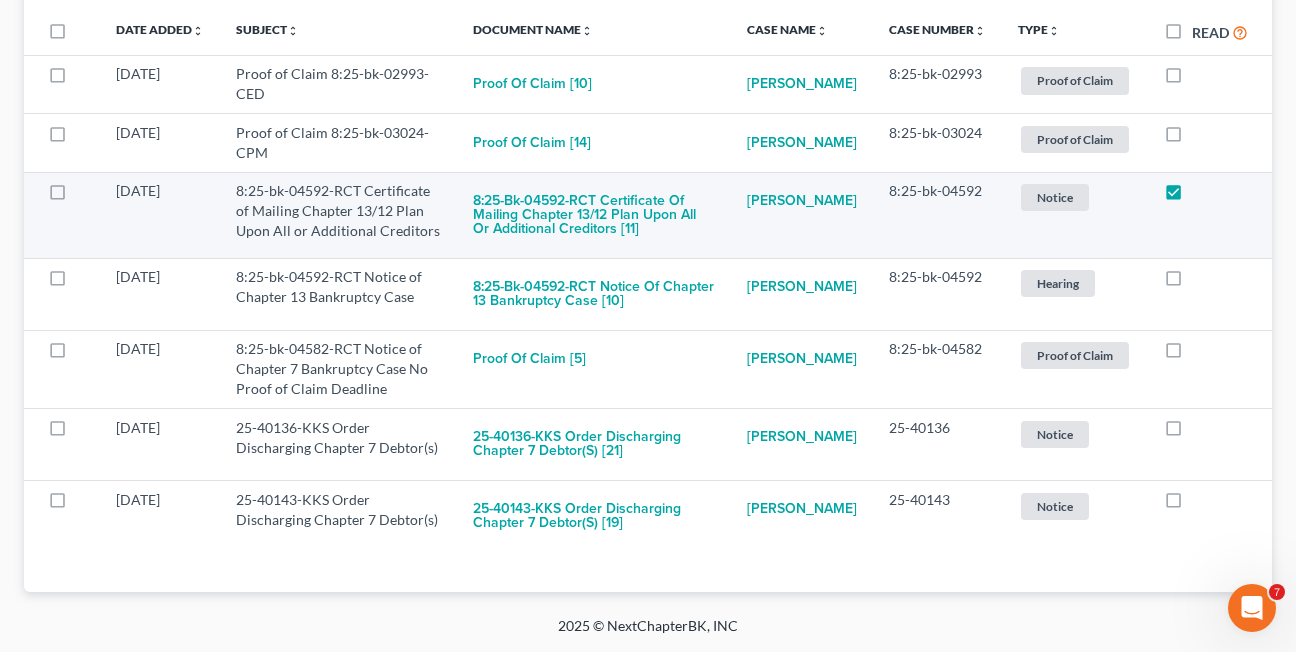scroll, scrollTop: 334, scrollLeft: 0, axis: vertical 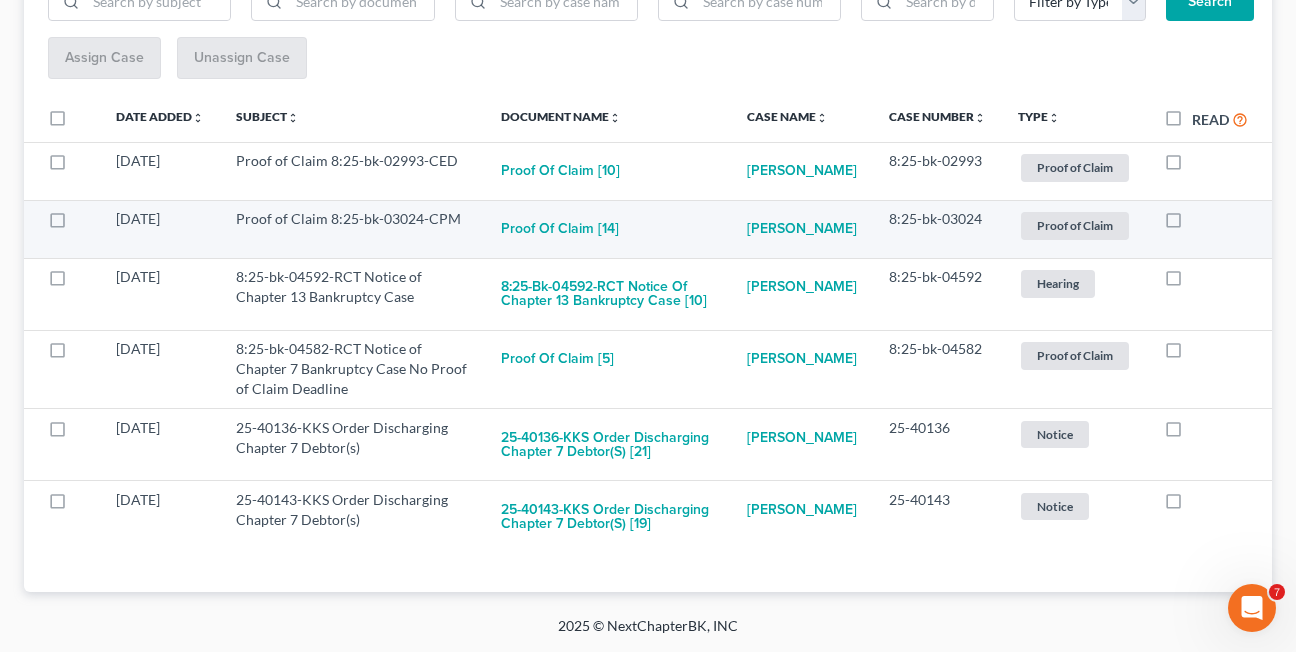 click at bounding box center (1192, 224) 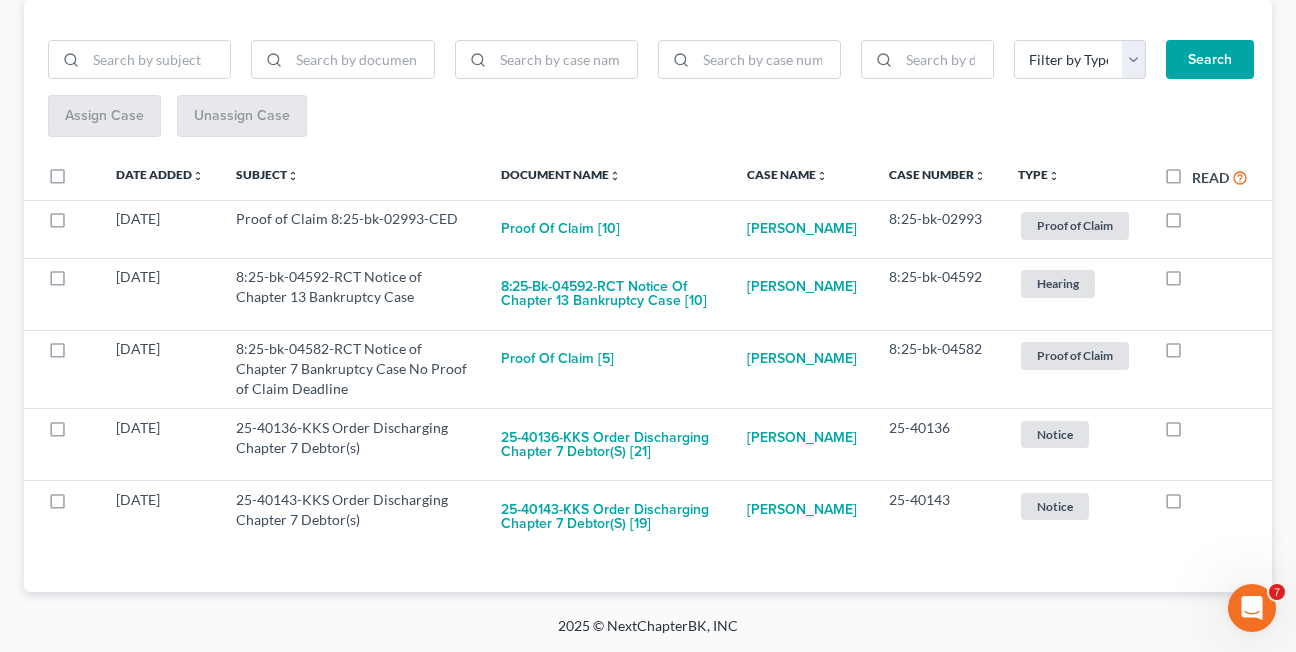 scroll, scrollTop: 262, scrollLeft: 0, axis: vertical 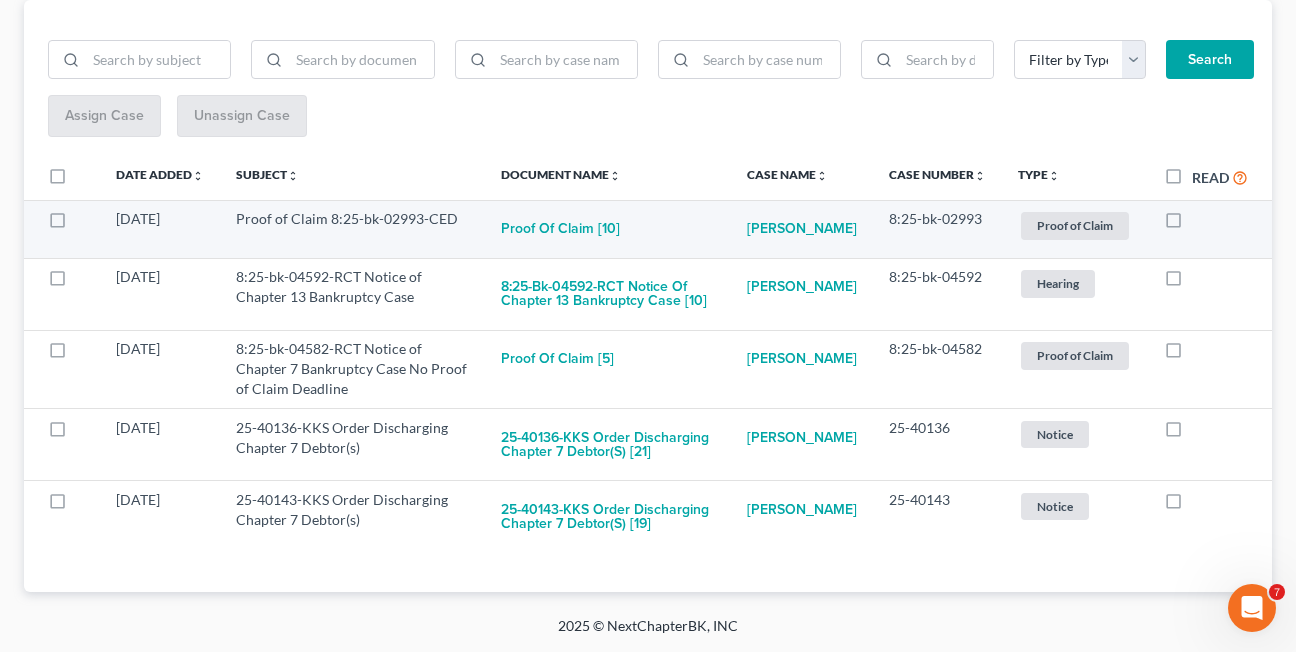 click at bounding box center [1192, 224] 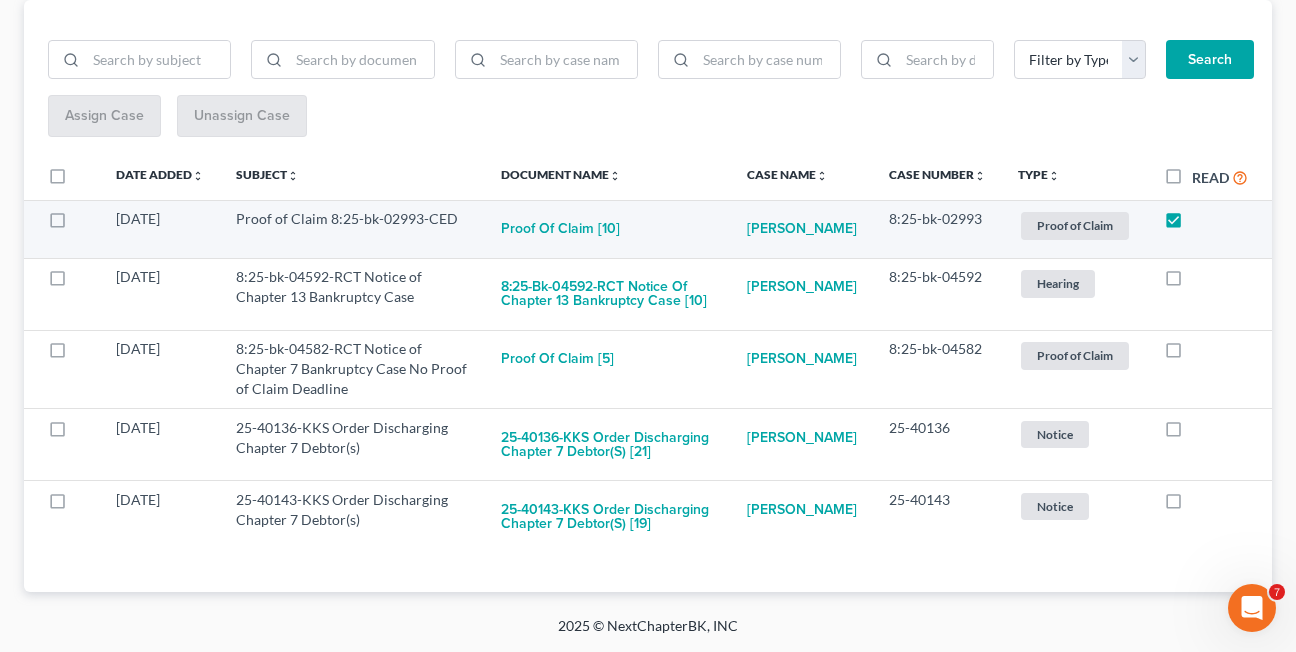 scroll, scrollTop: 204, scrollLeft: 0, axis: vertical 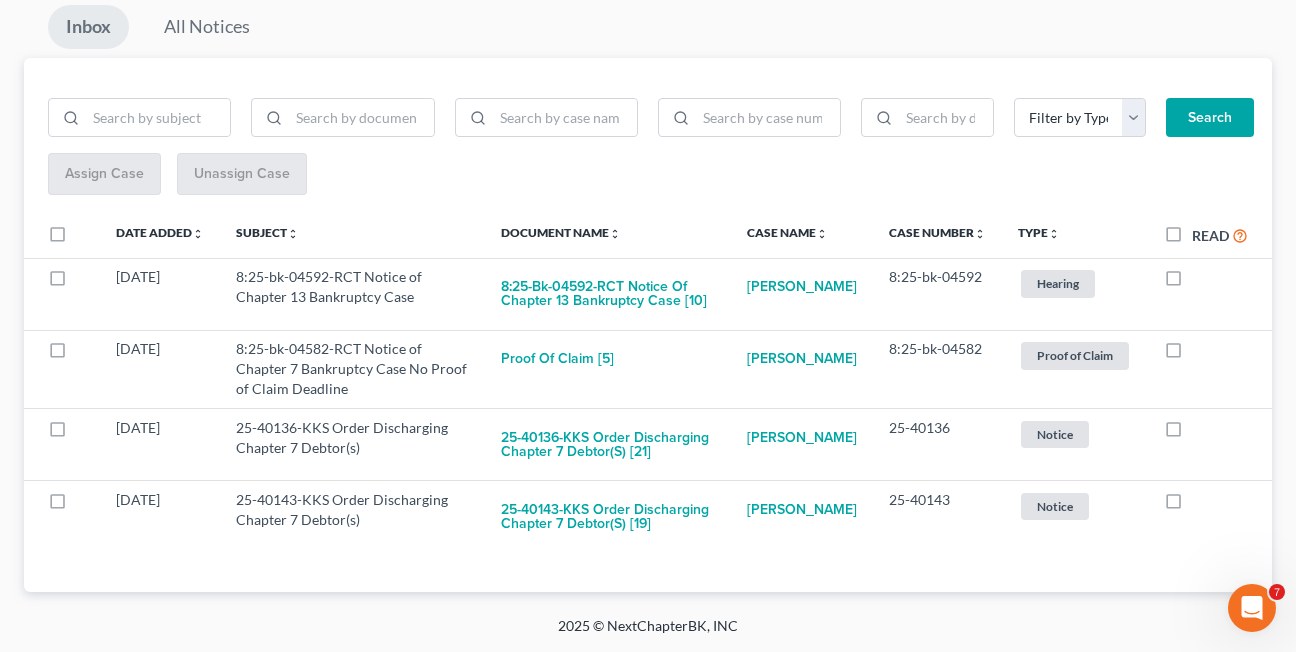 click on "Inbox All Notices" at bounding box center [648, 31] 